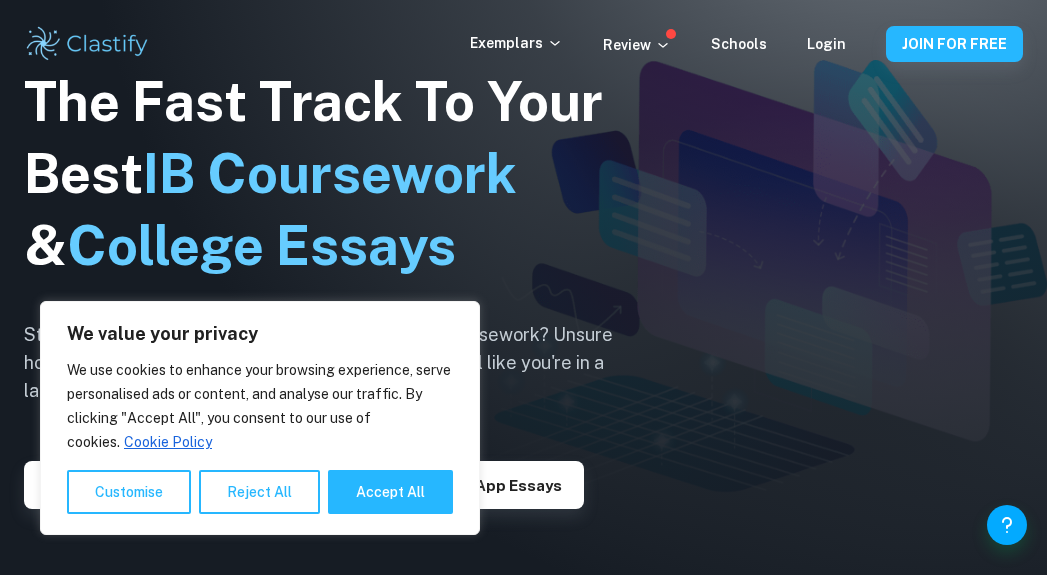 scroll, scrollTop: 0, scrollLeft: 0, axis: both 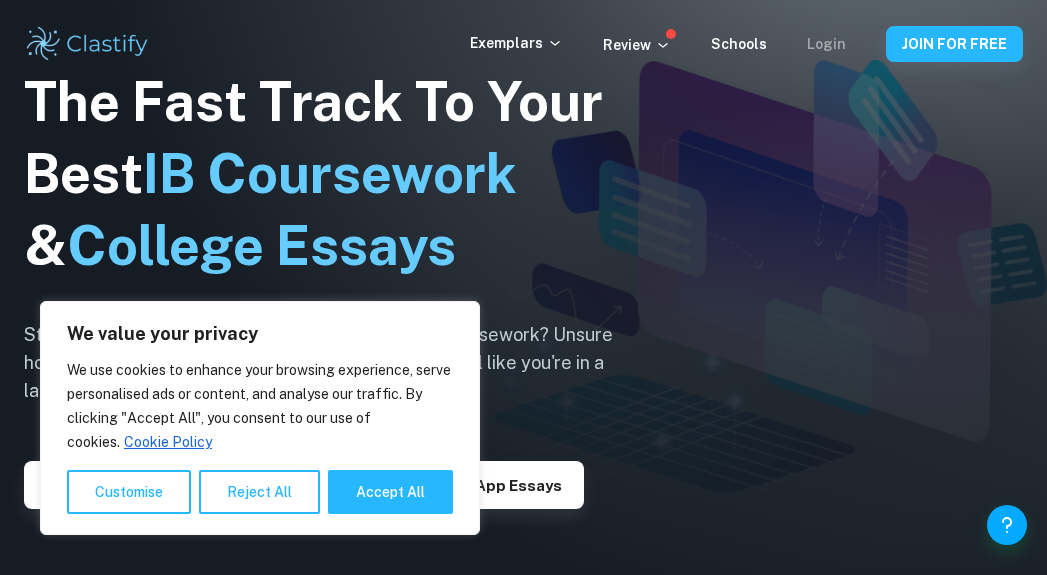 click on "Login" at bounding box center [826, 44] 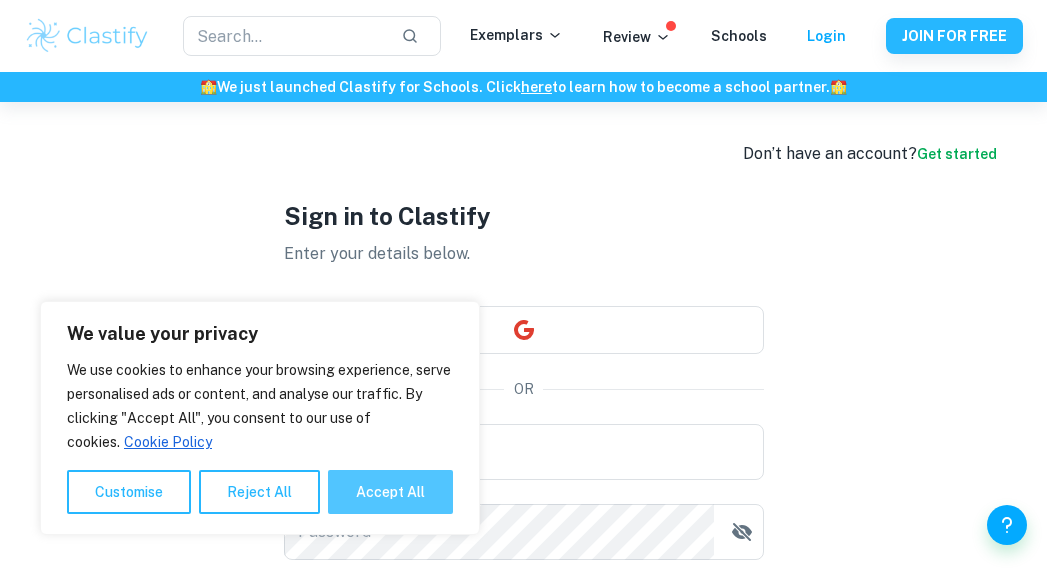 click on "Accept All" at bounding box center [390, 492] 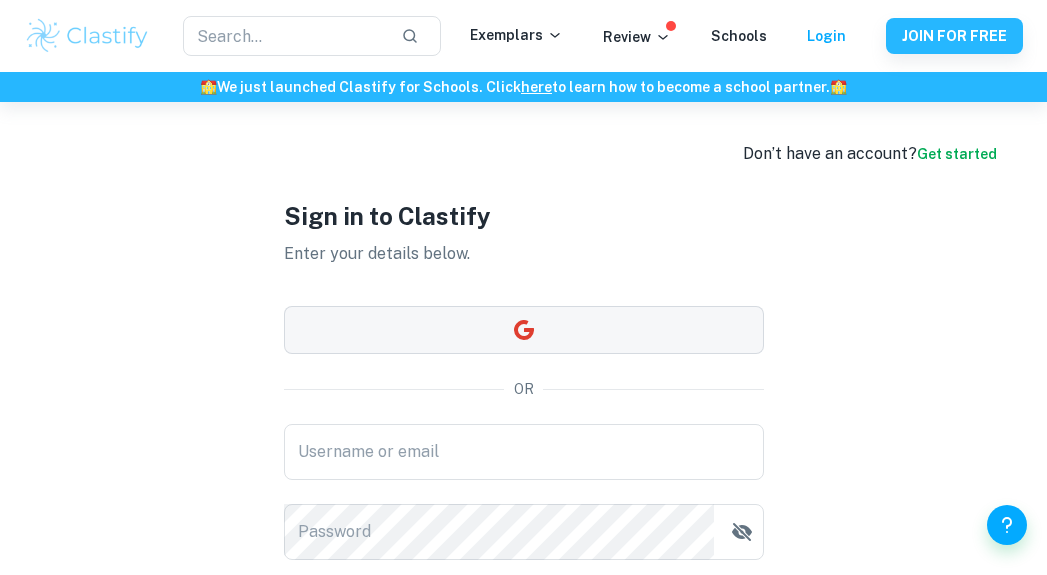 click at bounding box center (524, 330) 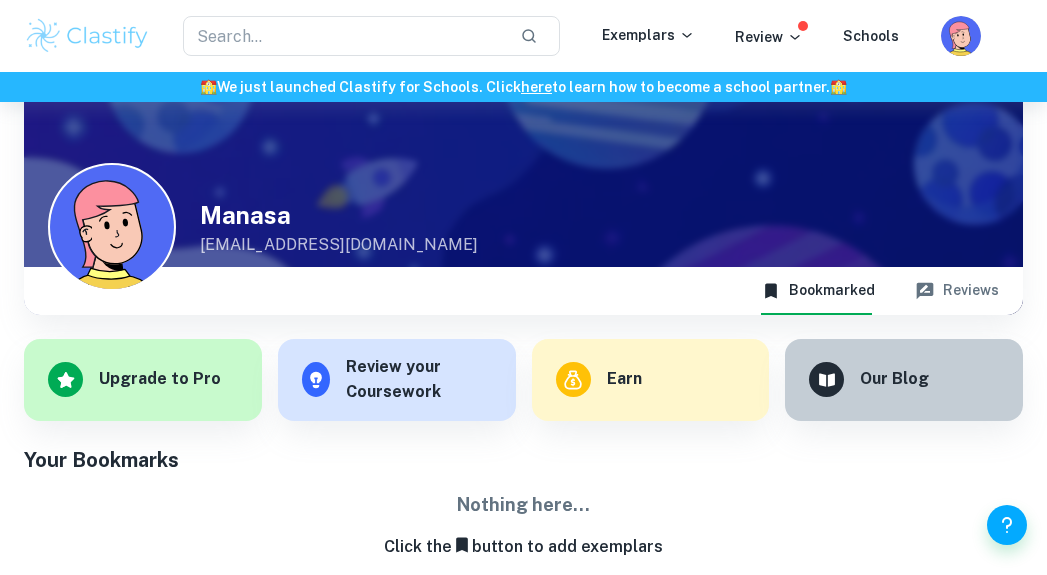 scroll, scrollTop: 102, scrollLeft: 0, axis: vertical 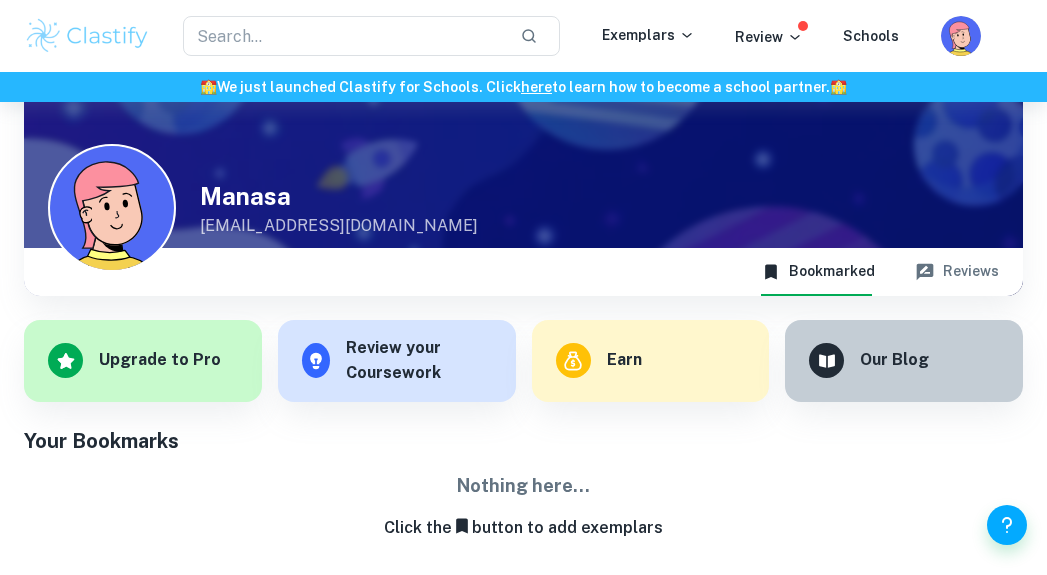 click on "​ Exemplars Review Schools" at bounding box center (523, 36) 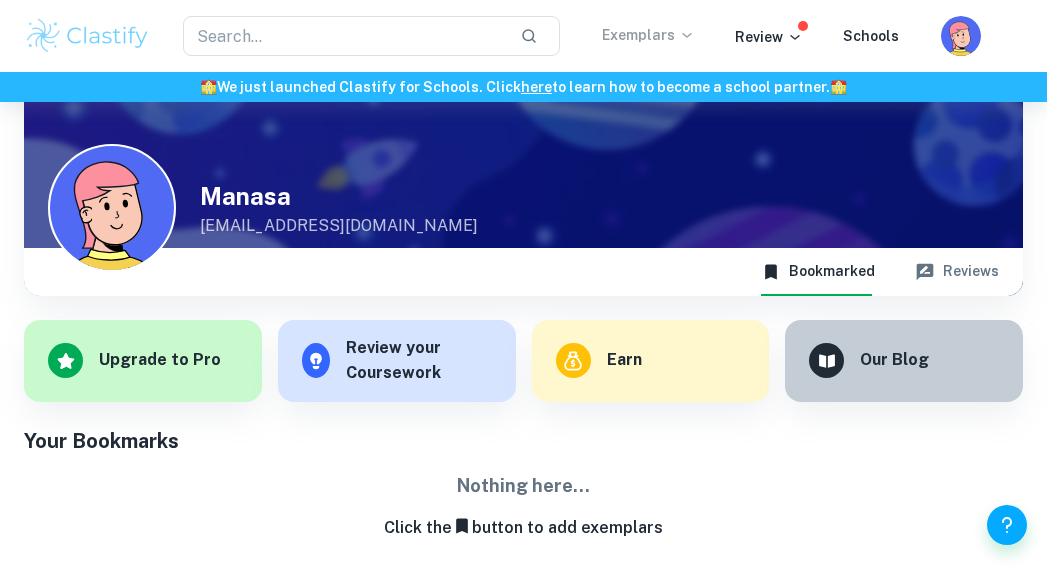 click on "Exemplars" at bounding box center (648, 35) 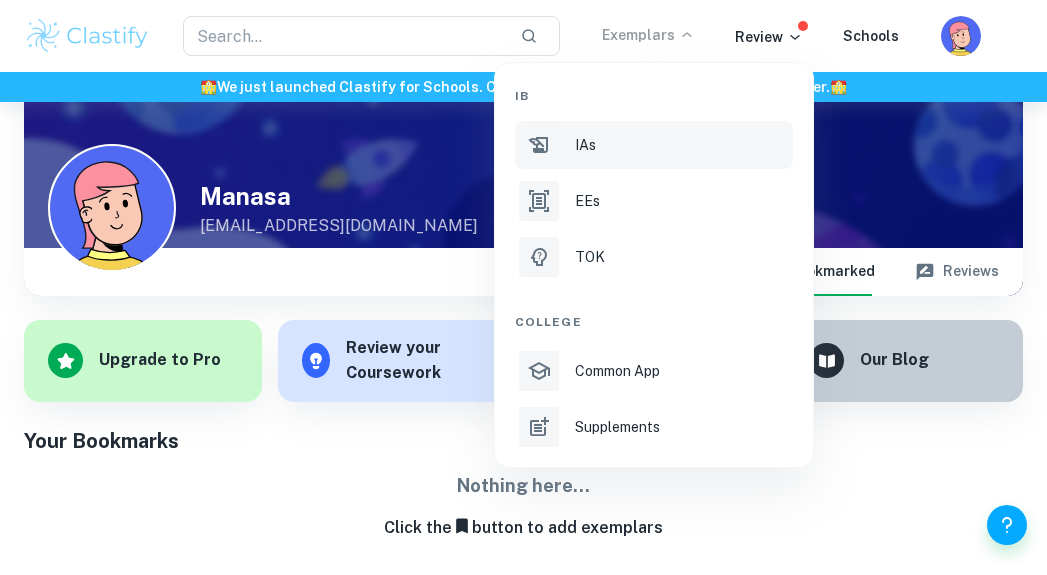 click on "IAs" at bounding box center (682, 145) 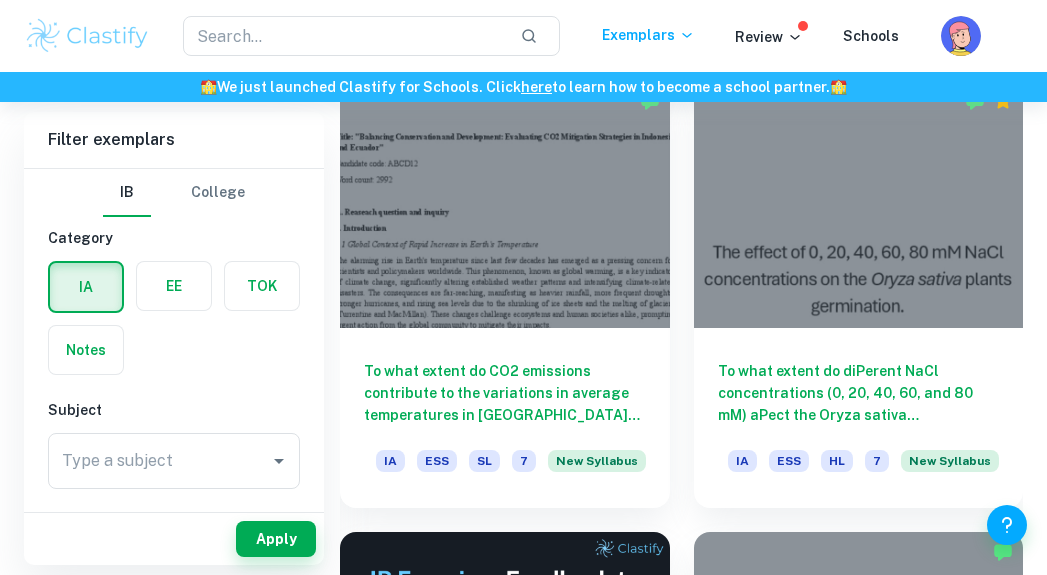 scroll, scrollTop: 603, scrollLeft: 0, axis: vertical 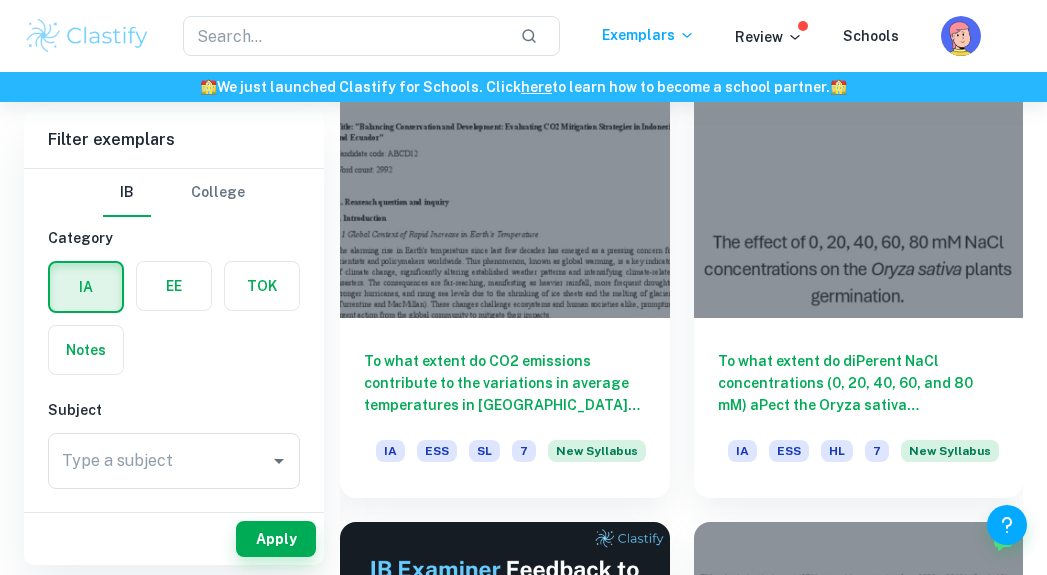 click on "Type a subject" at bounding box center (159, 461) 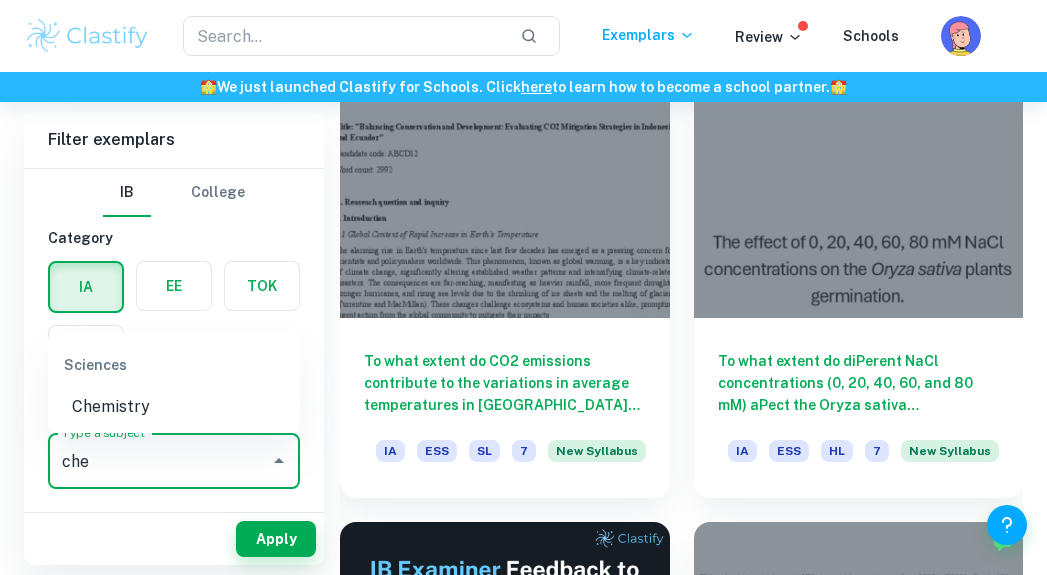 click on "Chemistry" at bounding box center [174, 407] 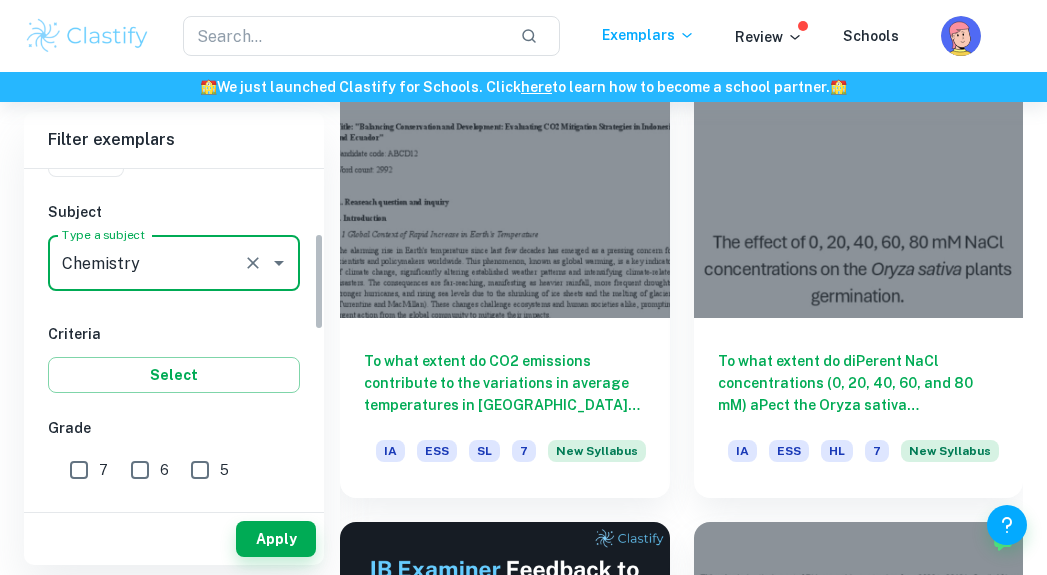 scroll, scrollTop: 223, scrollLeft: 0, axis: vertical 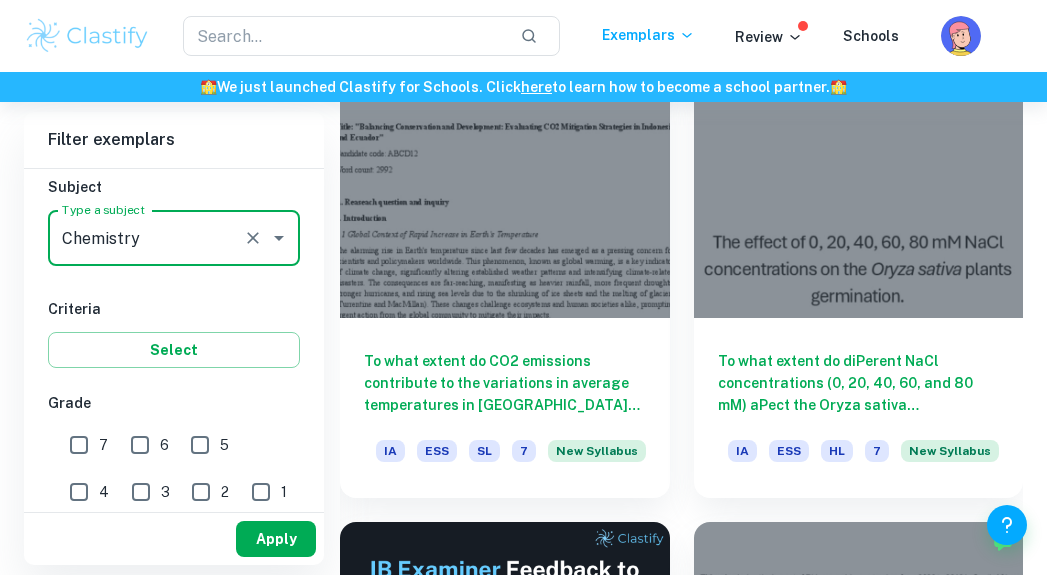 type on "Chemistry" 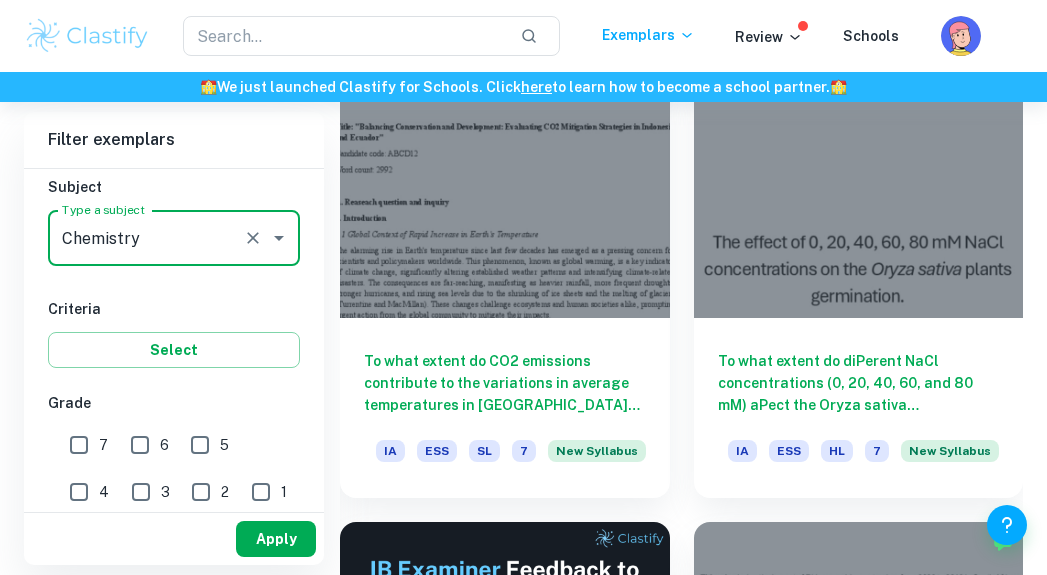 click on "Apply" at bounding box center (276, 539) 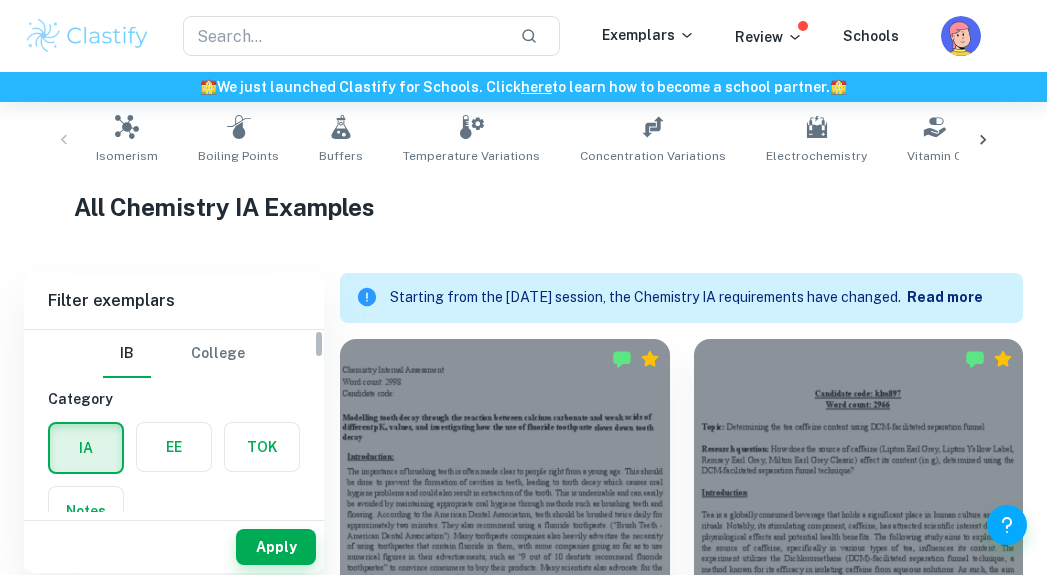 scroll, scrollTop: 433, scrollLeft: 0, axis: vertical 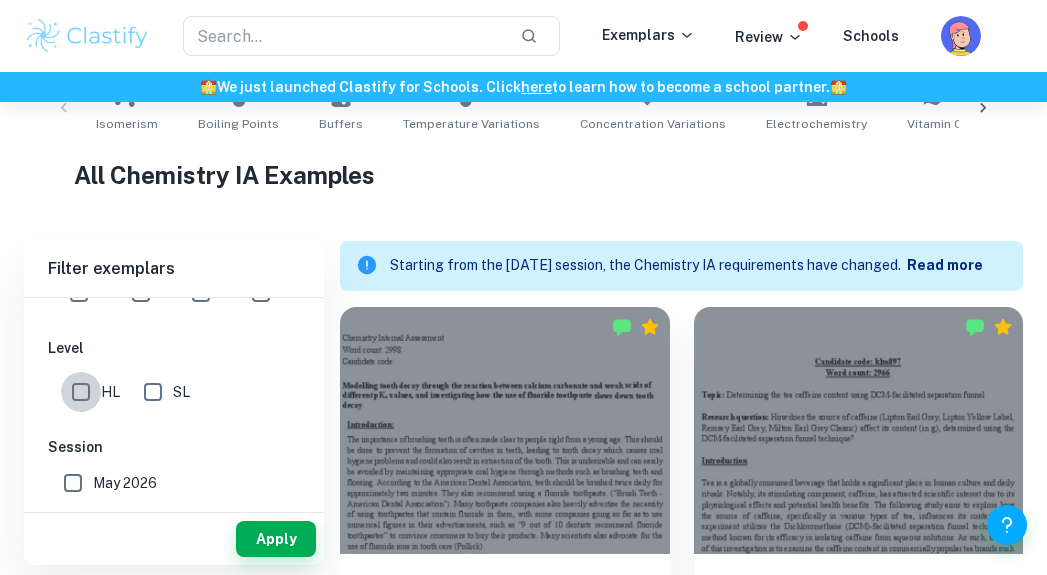 click on "HL" at bounding box center (81, 392) 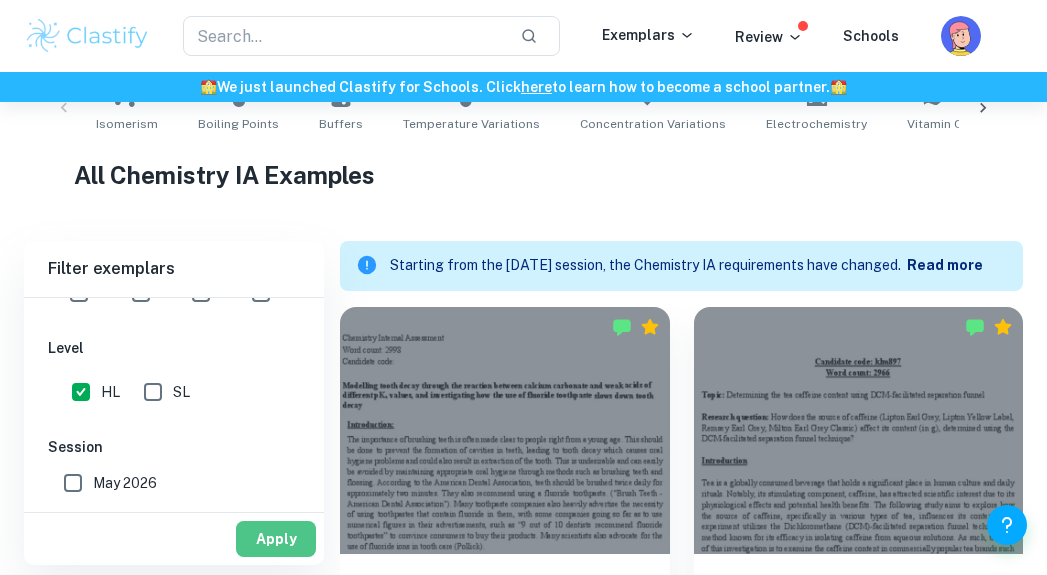 click on "Apply" at bounding box center [276, 539] 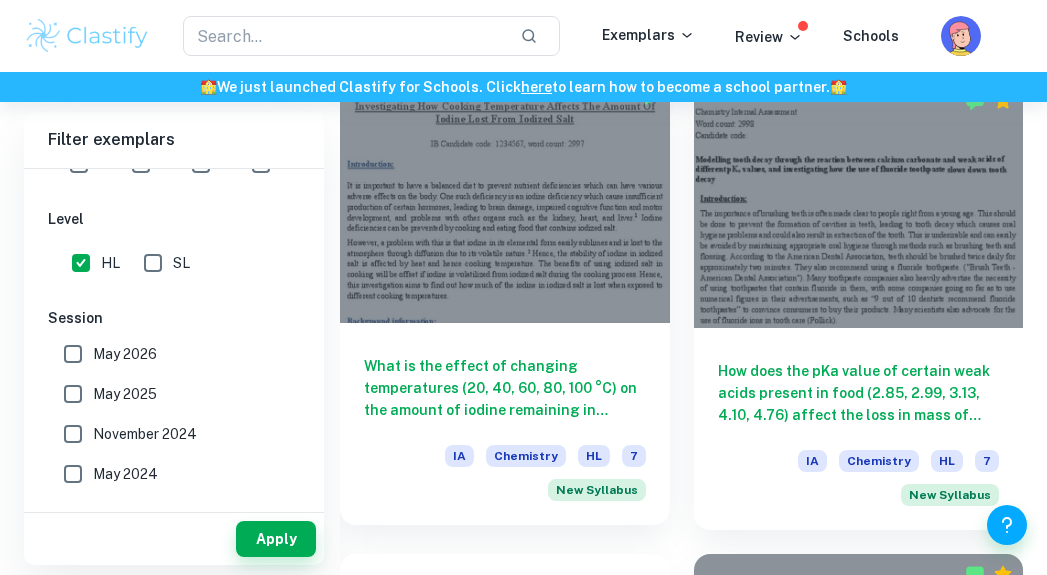 scroll, scrollTop: 759, scrollLeft: 0, axis: vertical 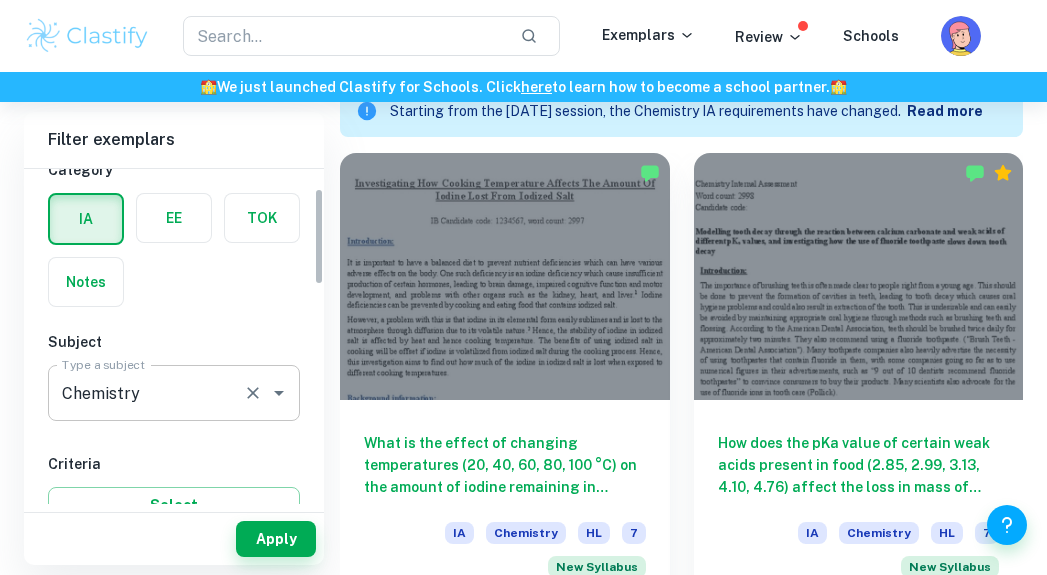 click on "Chemistry" at bounding box center (146, 393) 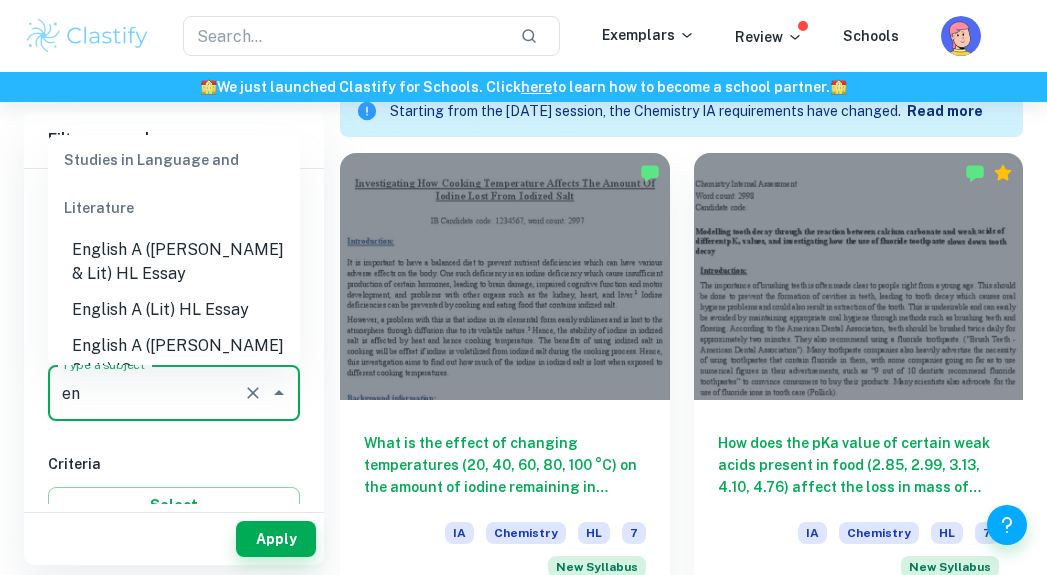scroll, scrollTop: 0, scrollLeft: 0, axis: both 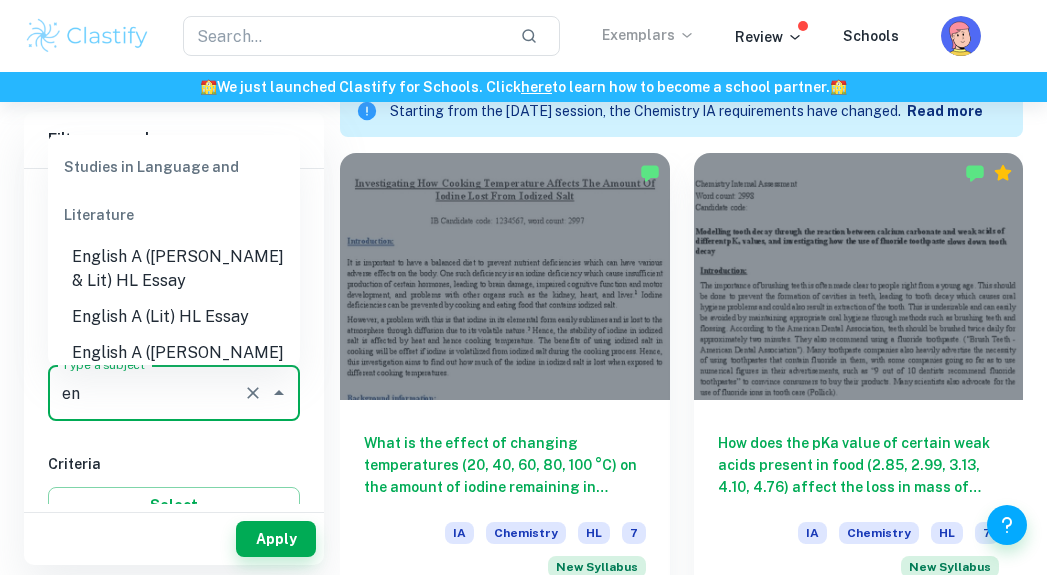 type on "Chemistry" 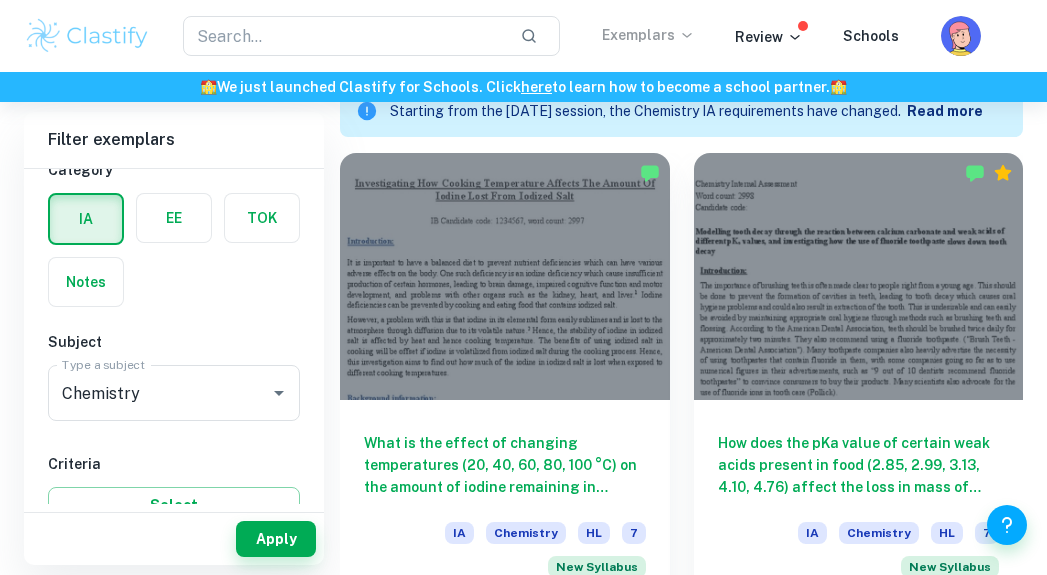 click on "Exemplars" at bounding box center [648, 35] 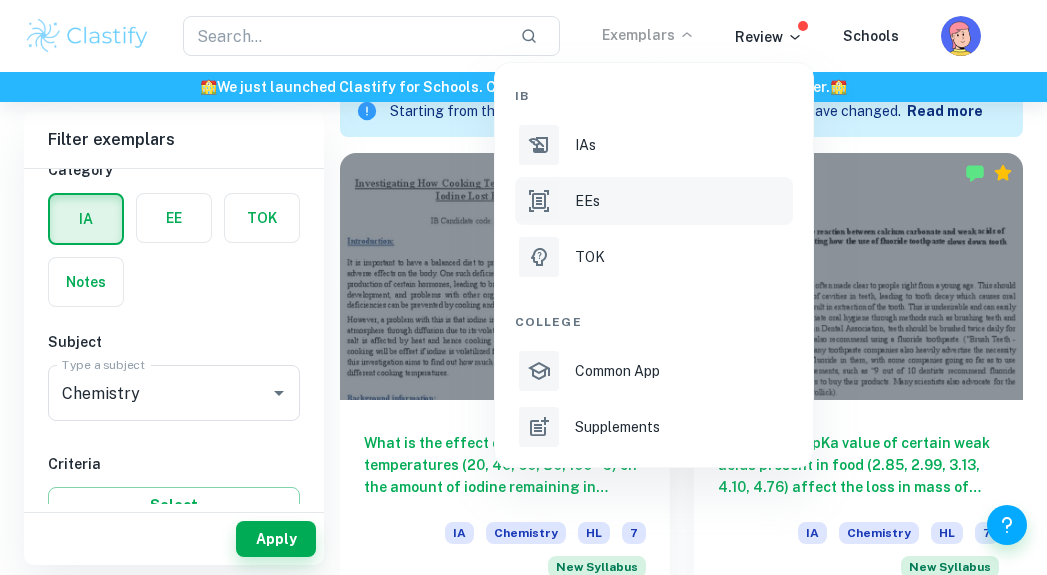 click on "EEs" at bounding box center [682, 201] 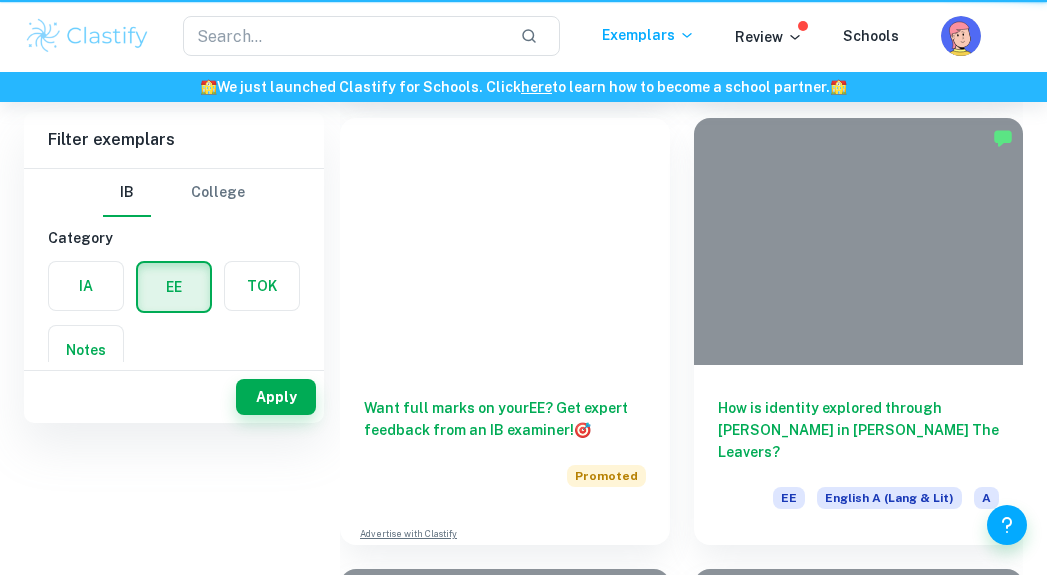 scroll, scrollTop: 0, scrollLeft: 0, axis: both 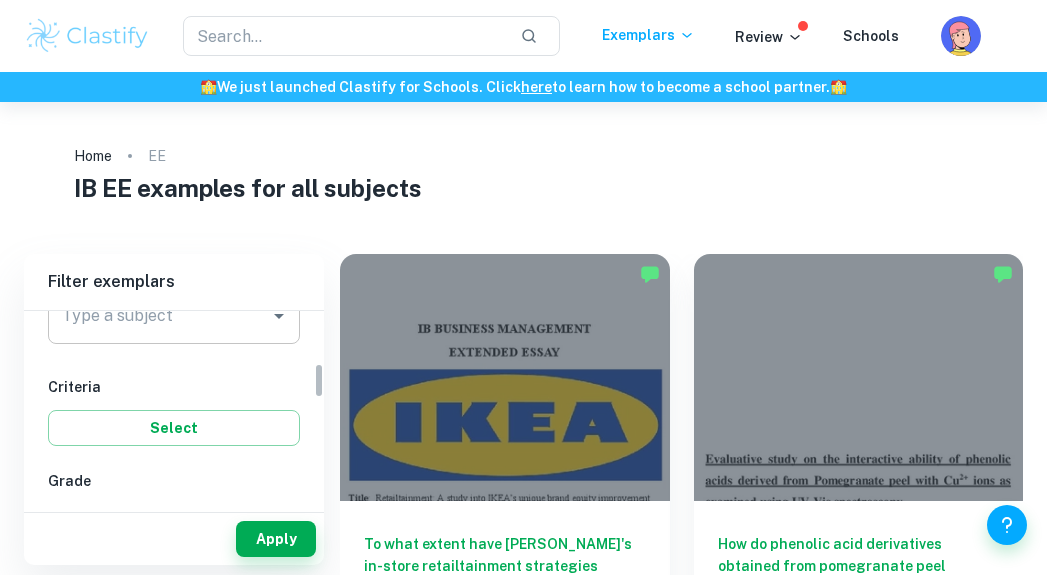 click on "Type a subject" at bounding box center [159, 316] 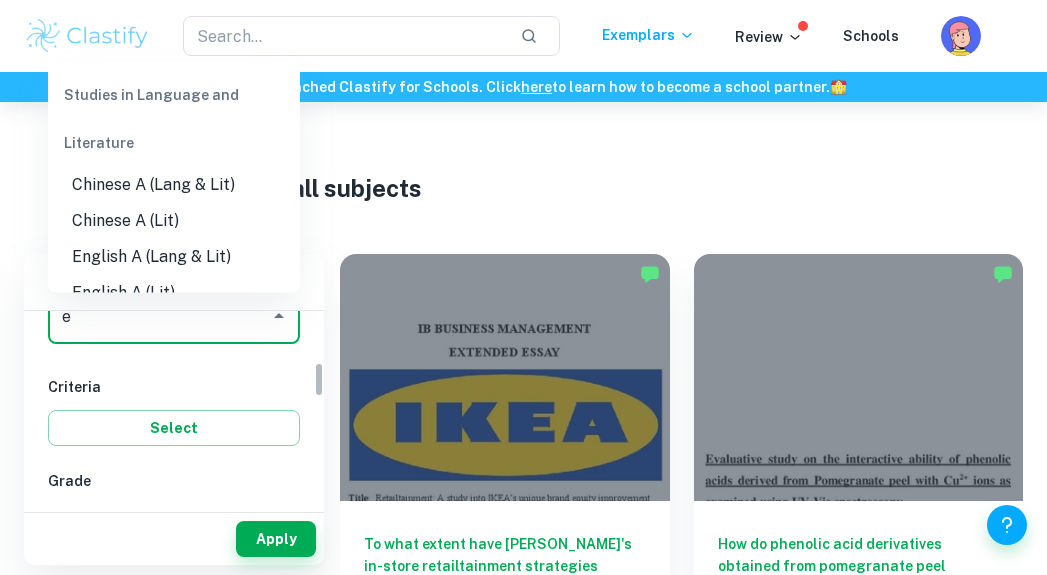 scroll, scrollTop: 282, scrollLeft: 0, axis: vertical 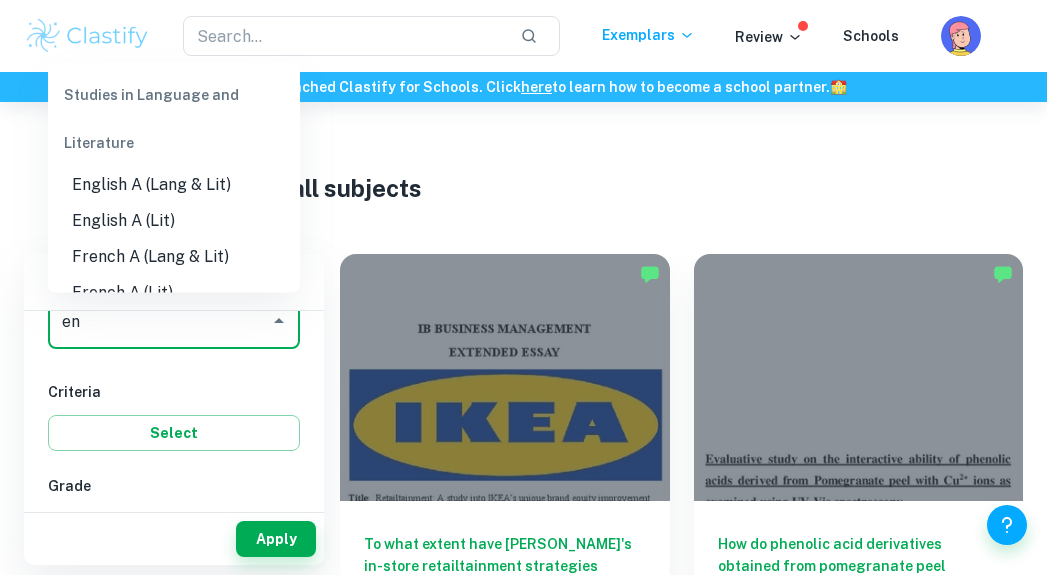 click on "English A (Lang & Lit)" at bounding box center [174, 185] 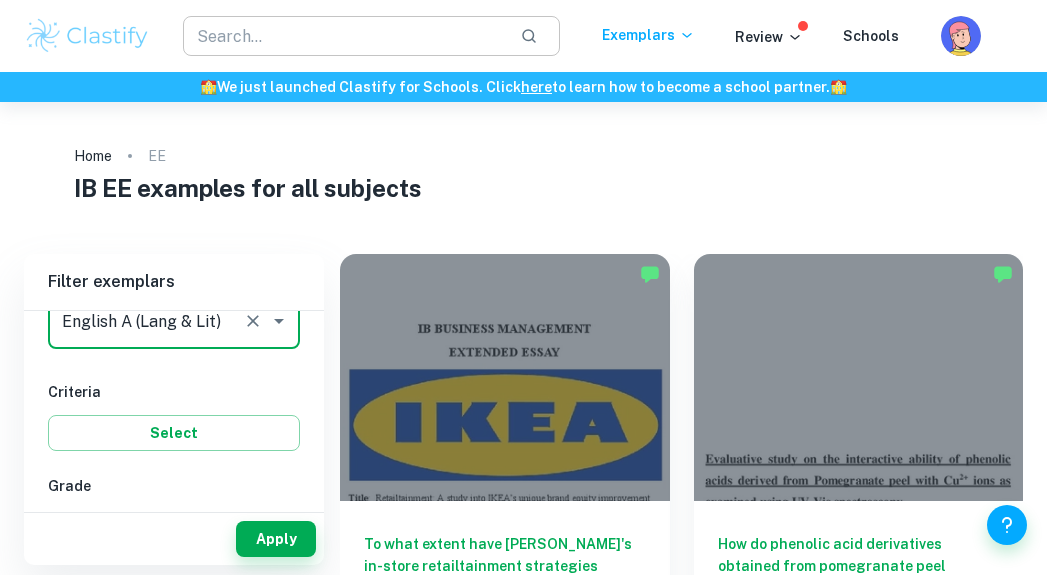 type on "English A (Lang & Lit)" 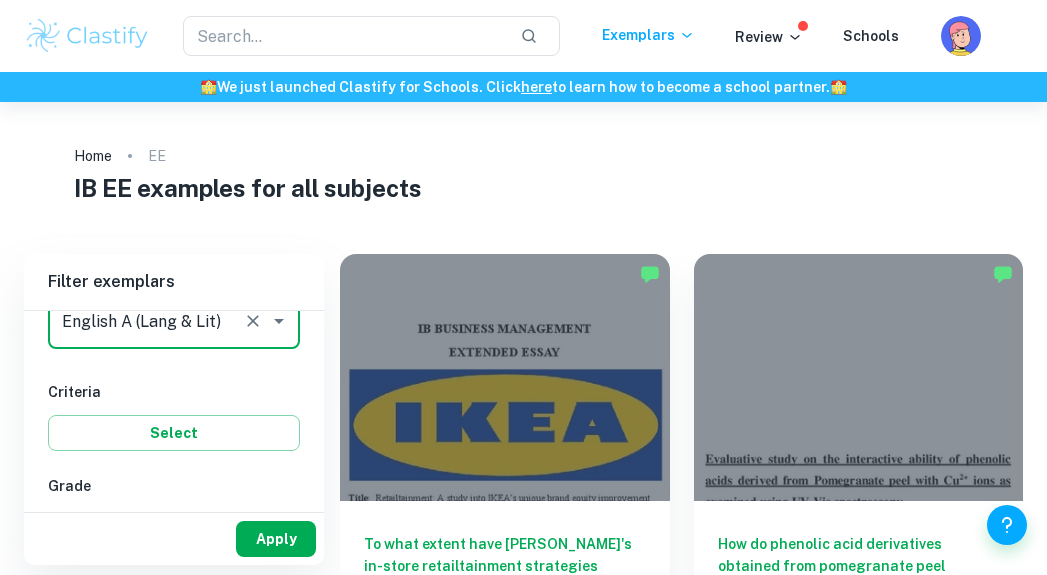 click on "Apply" at bounding box center (276, 539) 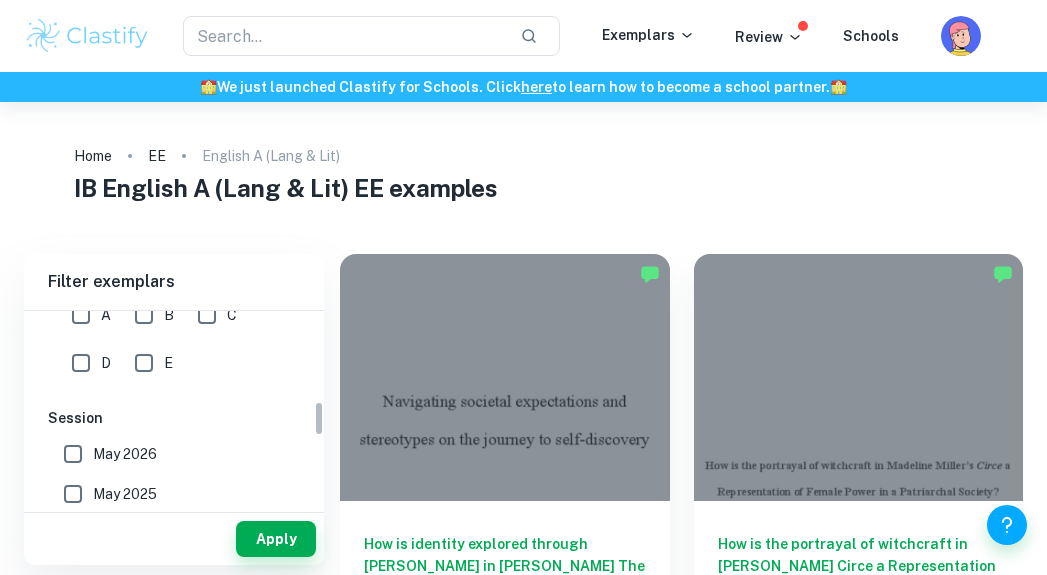 scroll, scrollTop: 503, scrollLeft: 0, axis: vertical 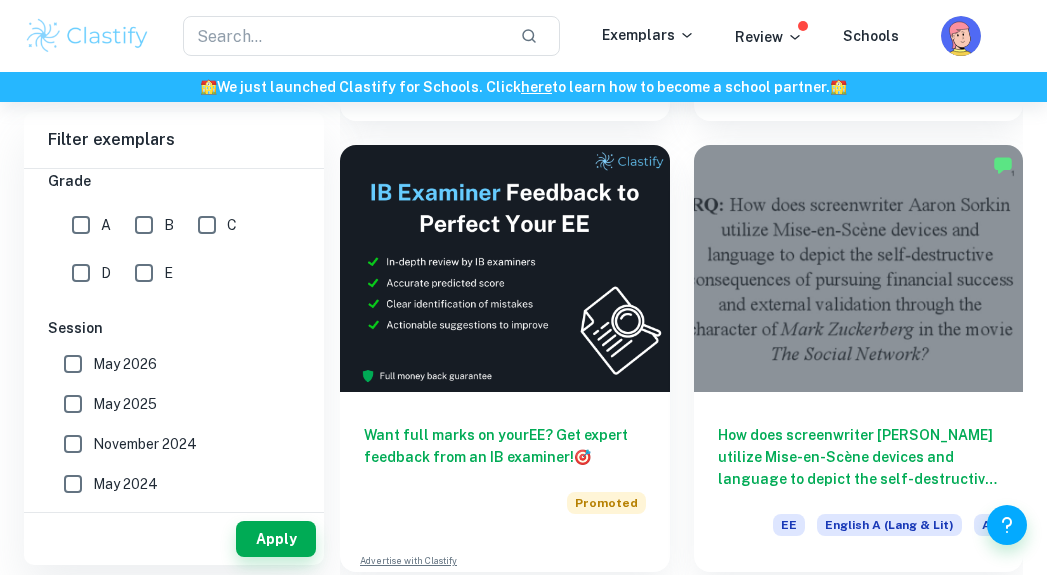 click on "May 2025" at bounding box center [125, 404] 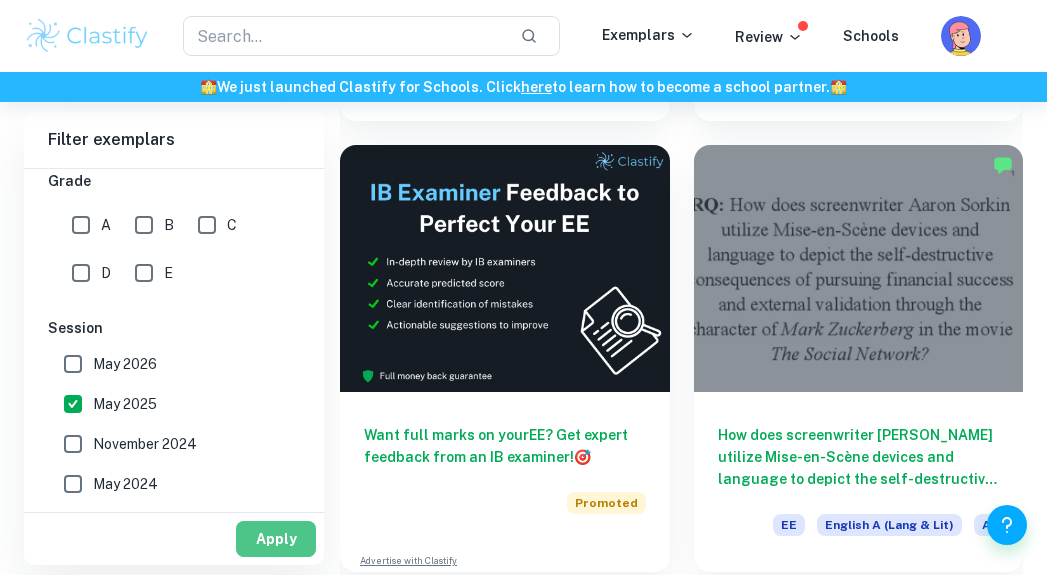 click on "Apply" at bounding box center (276, 539) 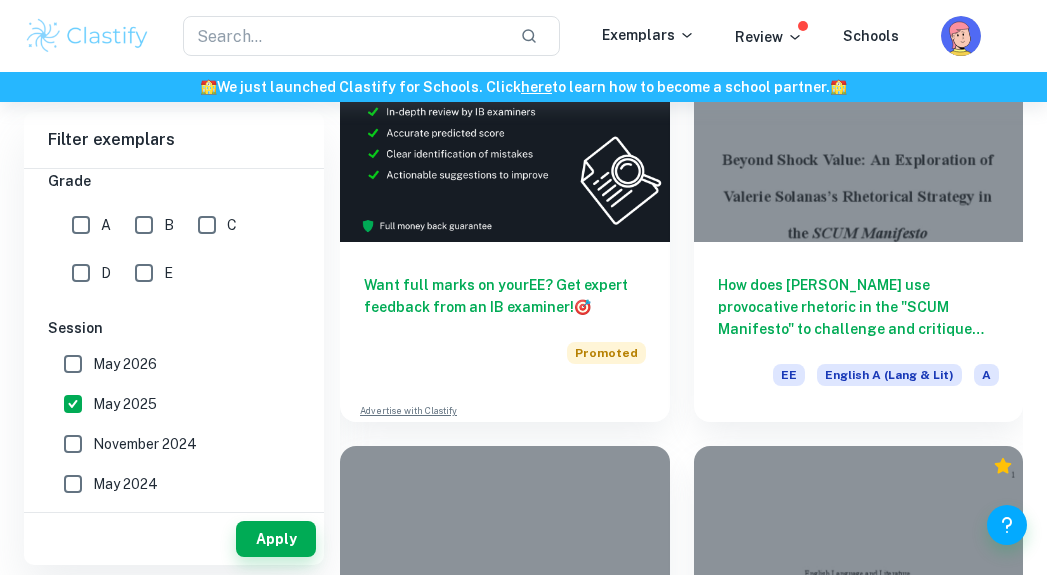 scroll, scrollTop: 717, scrollLeft: 0, axis: vertical 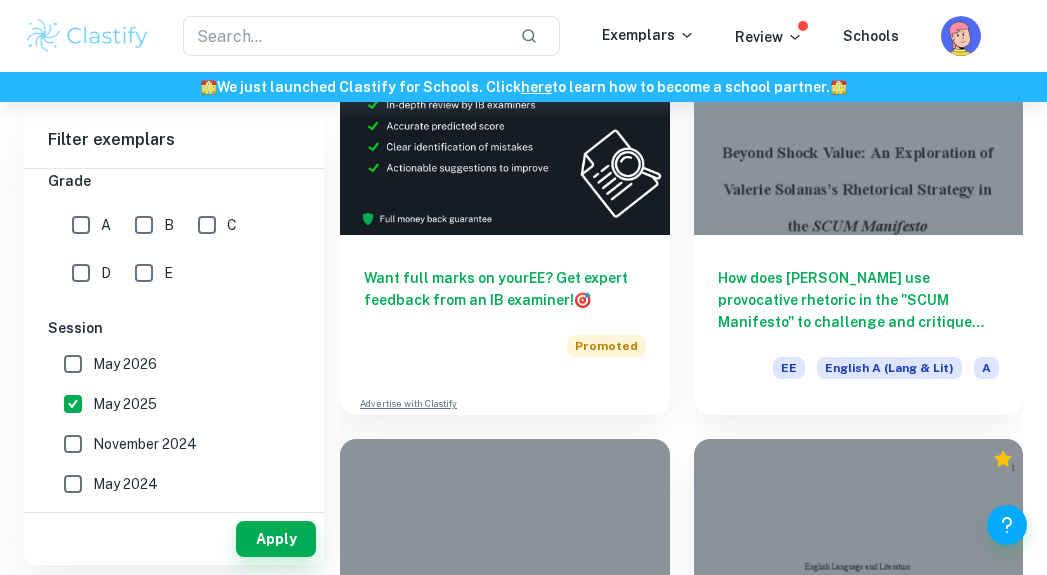 click on "May 2025" at bounding box center (125, 404) 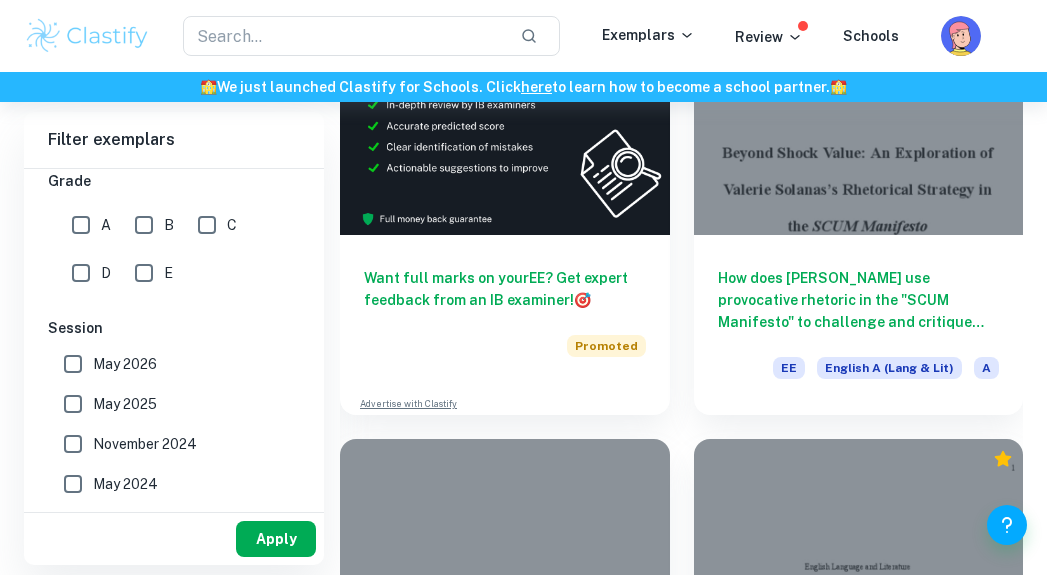 click on "Apply" at bounding box center (276, 539) 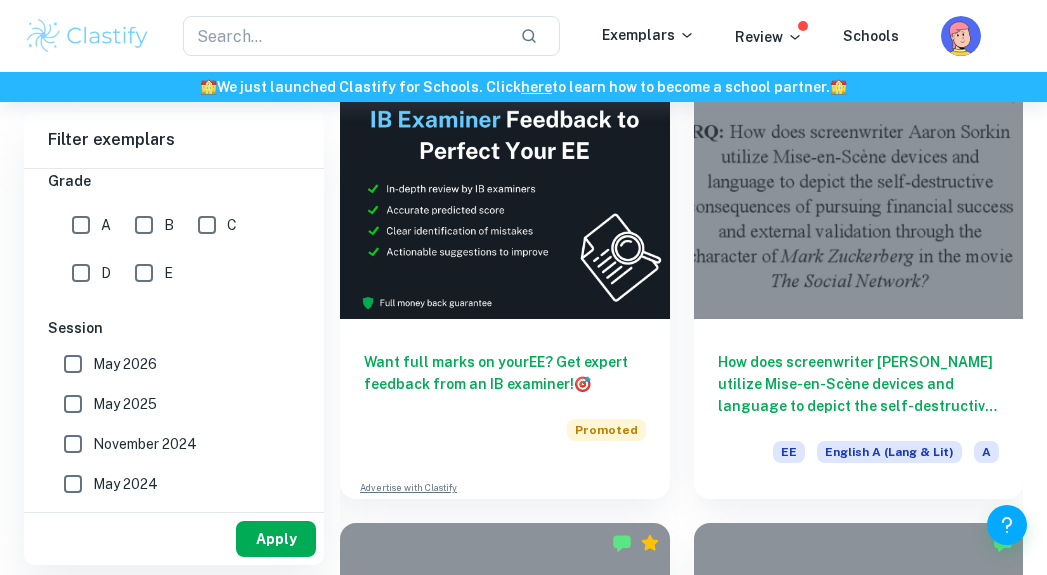 scroll, scrollTop: 540, scrollLeft: 0, axis: vertical 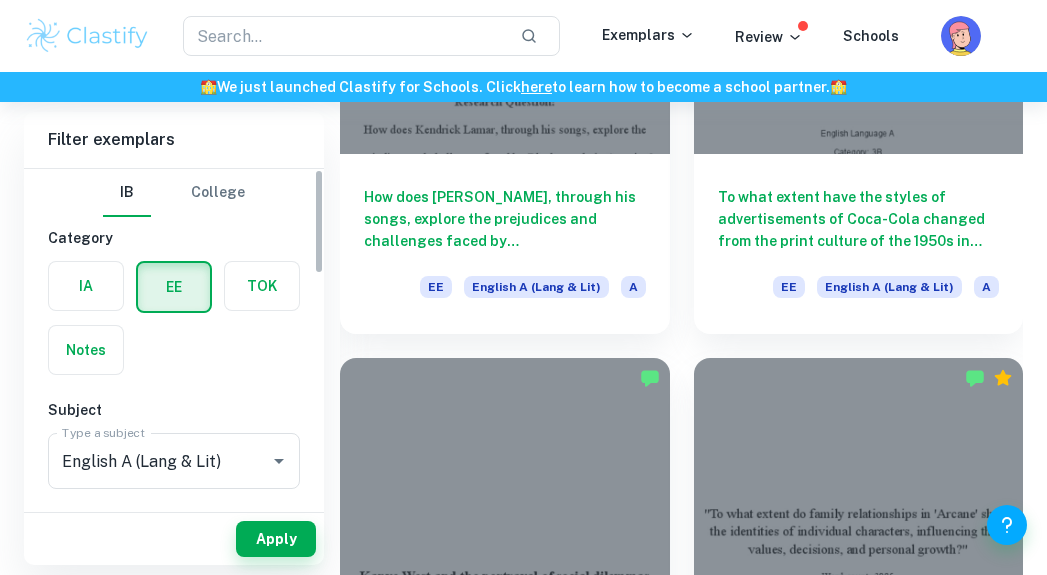 click at bounding box center [86, 286] 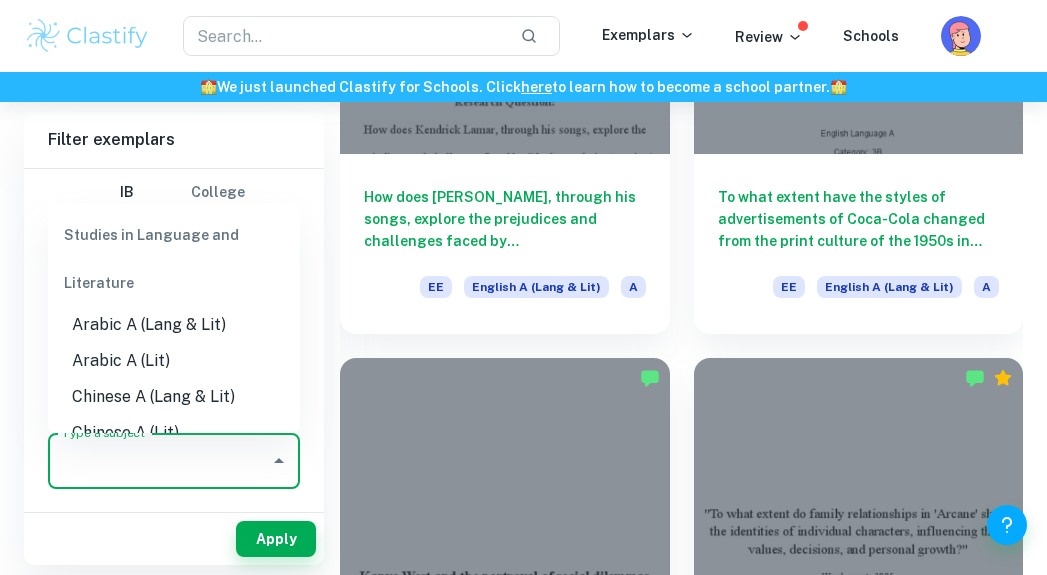click on "Type a subject" at bounding box center (159, 461) 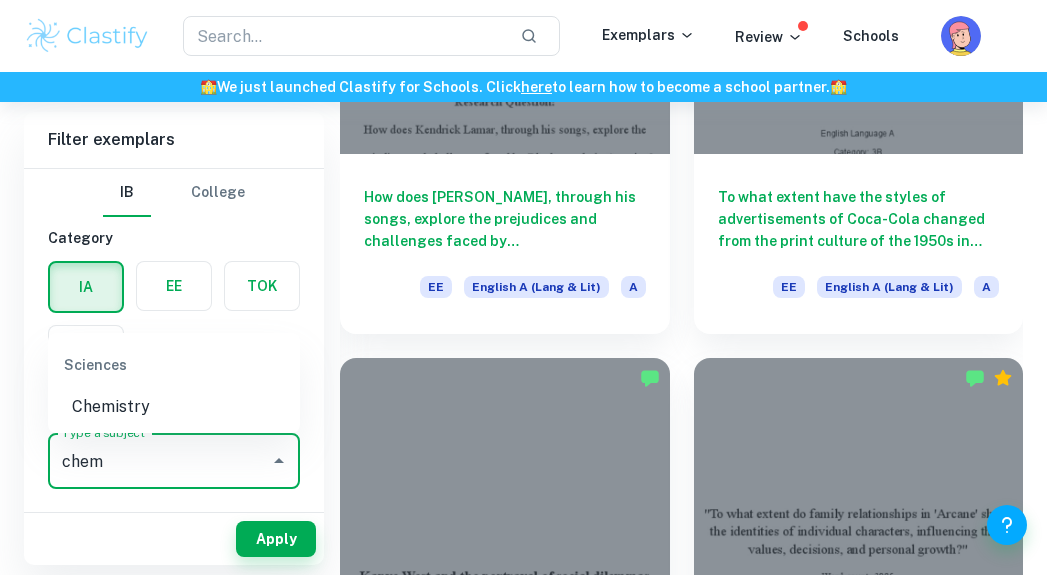 click on "Chemistry" at bounding box center [174, 407] 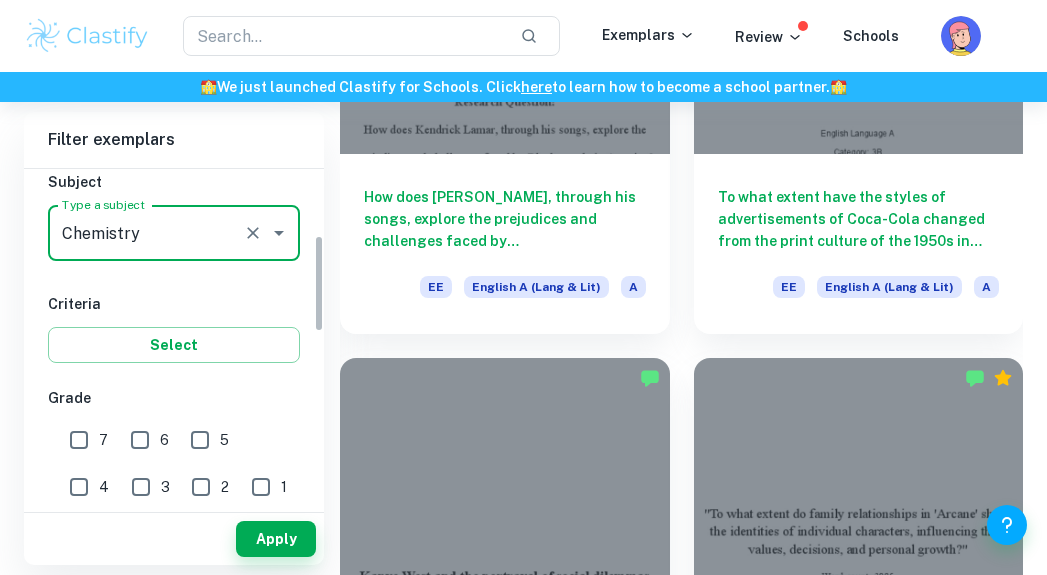 scroll, scrollTop: 440, scrollLeft: 0, axis: vertical 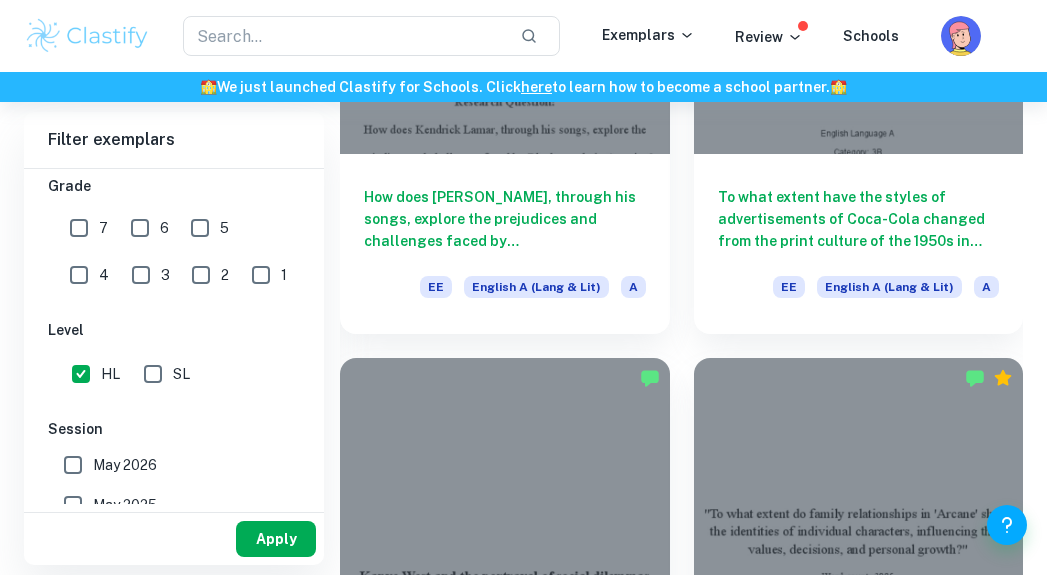 click on "Apply" at bounding box center [276, 539] 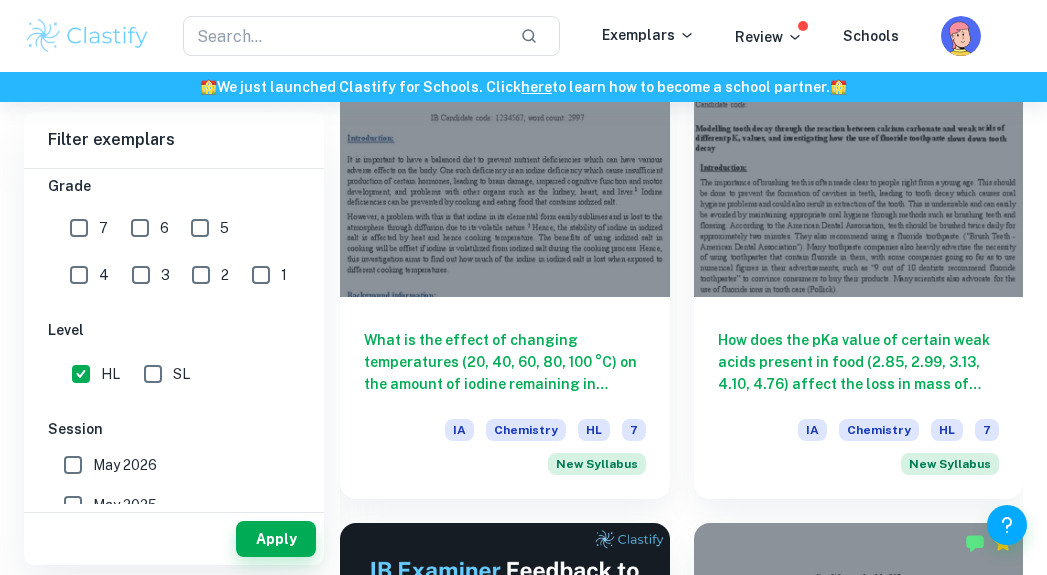 scroll, scrollTop: 742, scrollLeft: 0, axis: vertical 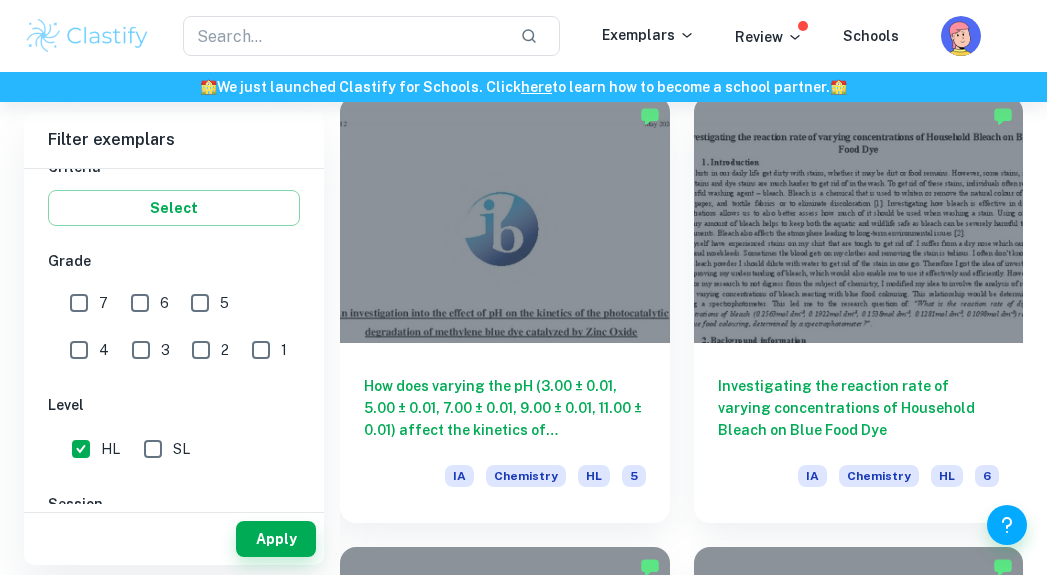 click on "Investigating the reaction rate of varying concentrations of Household Bleach on Blue Food Dye IA Chemistry HL 6" at bounding box center [847, 297] 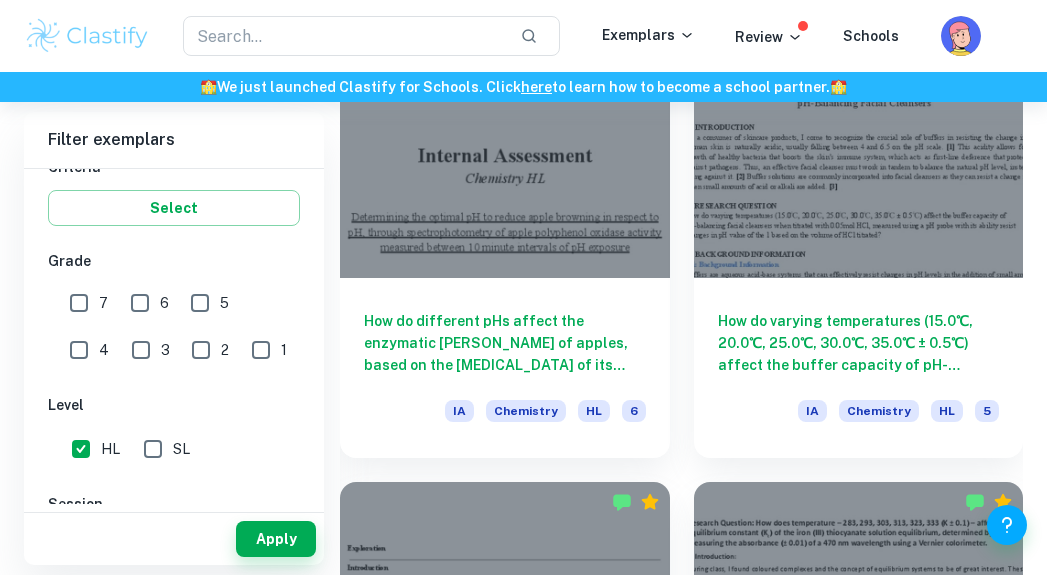 scroll, scrollTop: 7112, scrollLeft: 0, axis: vertical 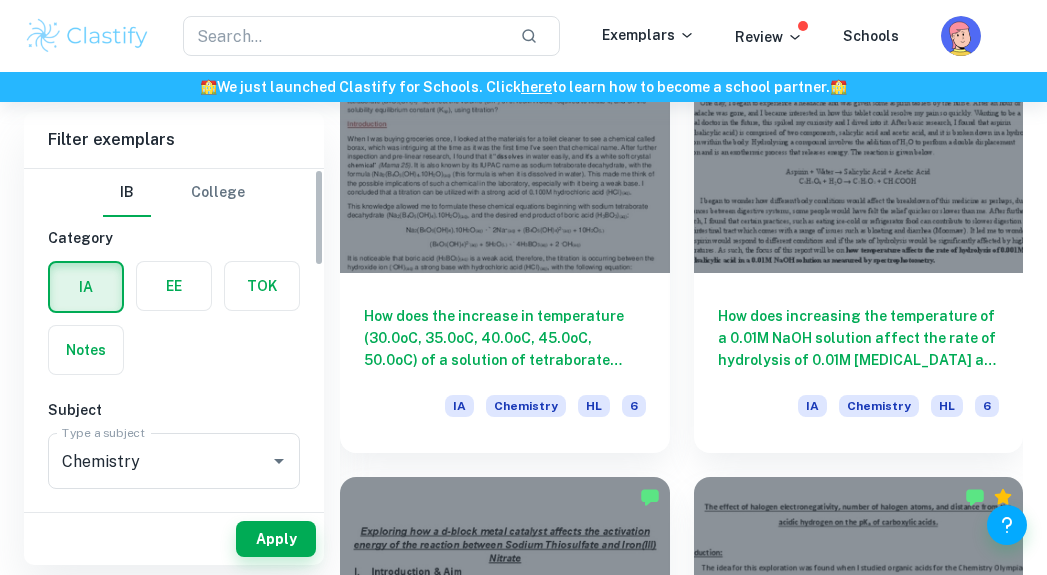 click at bounding box center [174, 286] 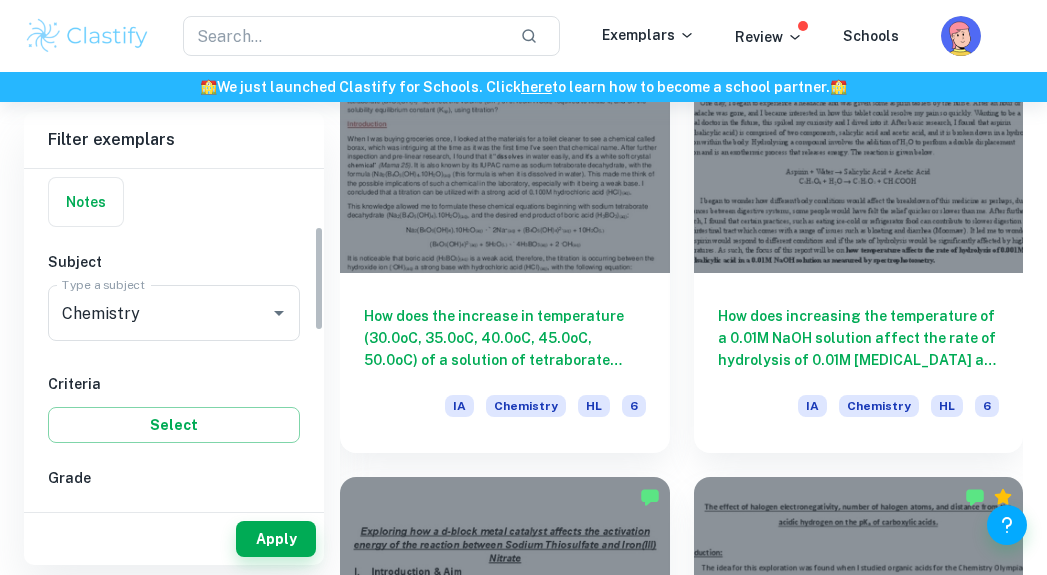 scroll, scrollTop: 181, scrollLeft: 0, axis: vertical 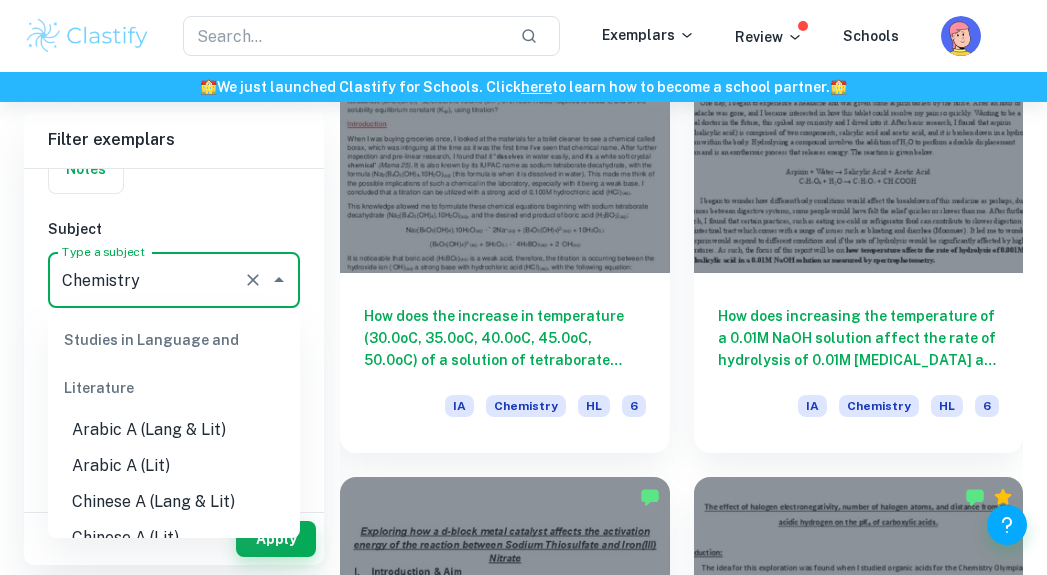 click on "Chemistry" at bounding box center [146, 280] 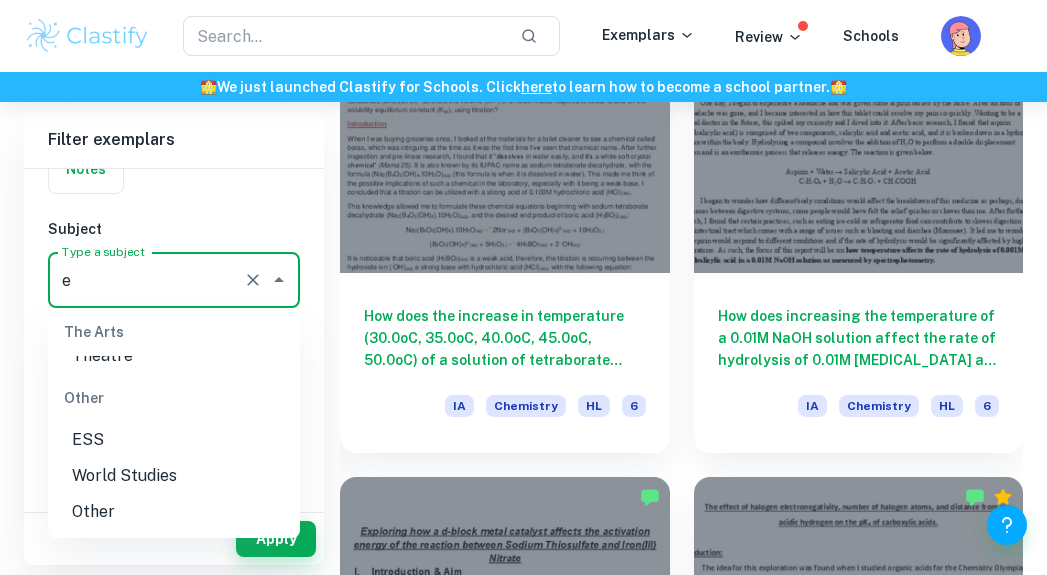 scroll, scrollTop: 0, scrollLeft: 0, axis: both 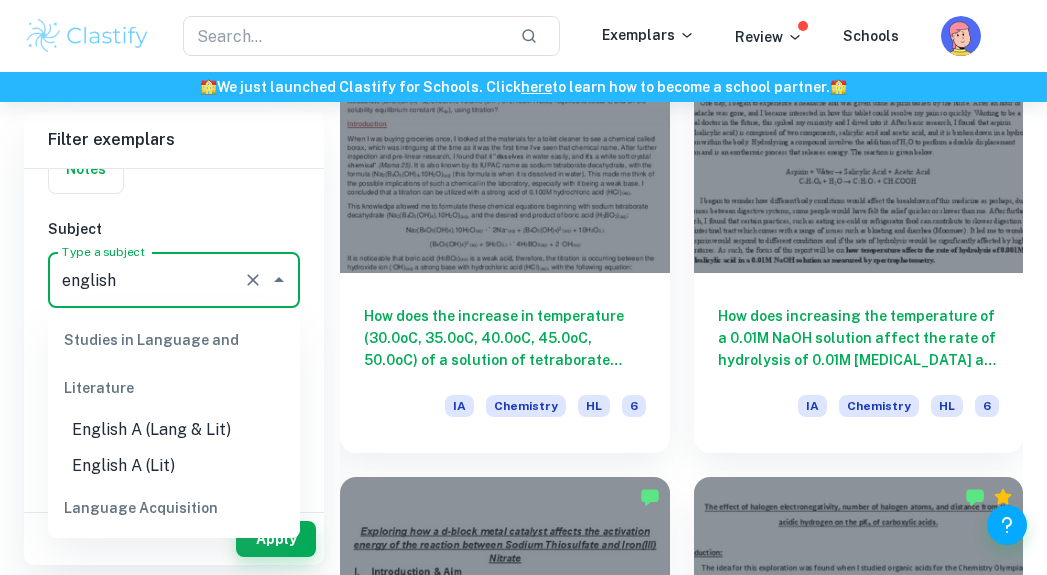 click on "English A (Lang & Lit)" at bounding box center [174, 430] 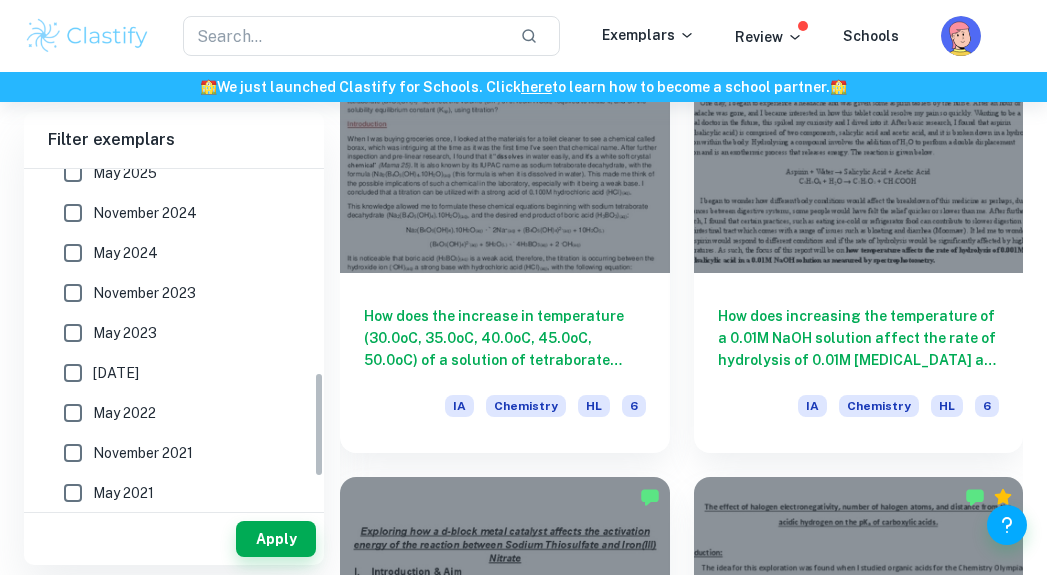 scroll, scrollTop: 725, scrollLeft: 0, axis: vertical 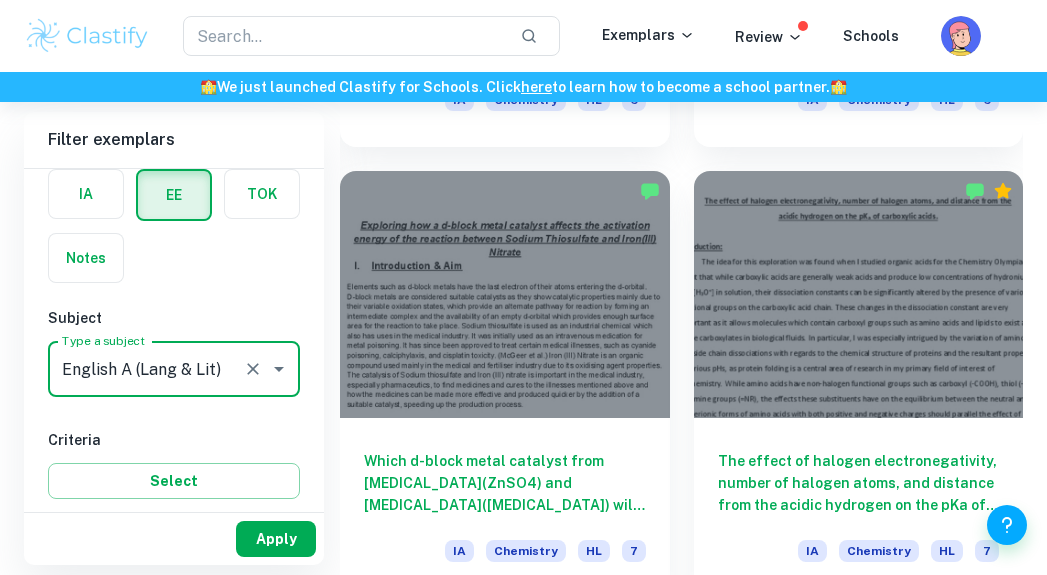 type on "English A (Lang & Lit)" 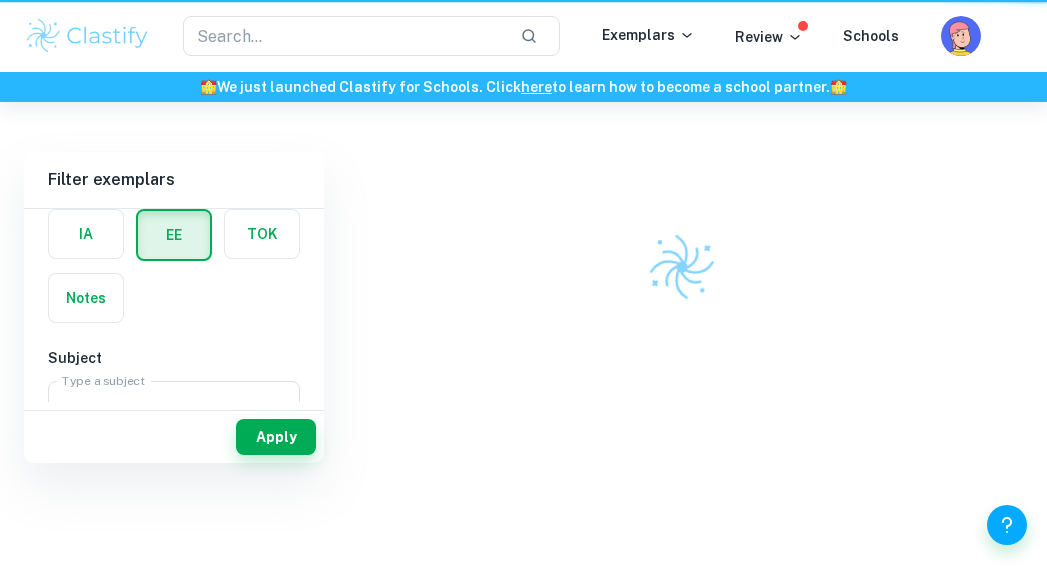 scroll, scrollTop: 0, scrollLeft: 0, axis: both 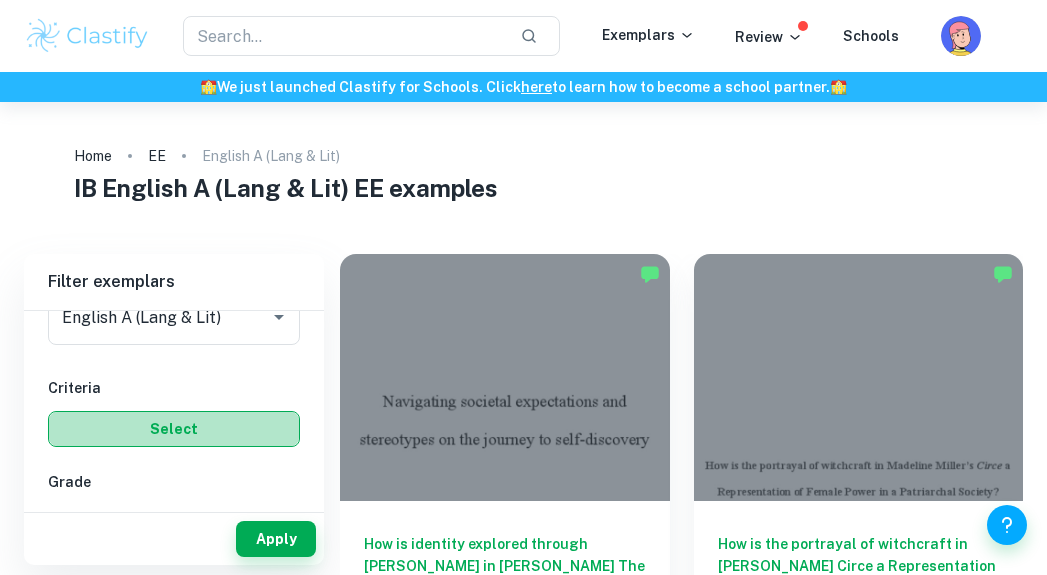 click on "Select" at bounding box center (174, 429) 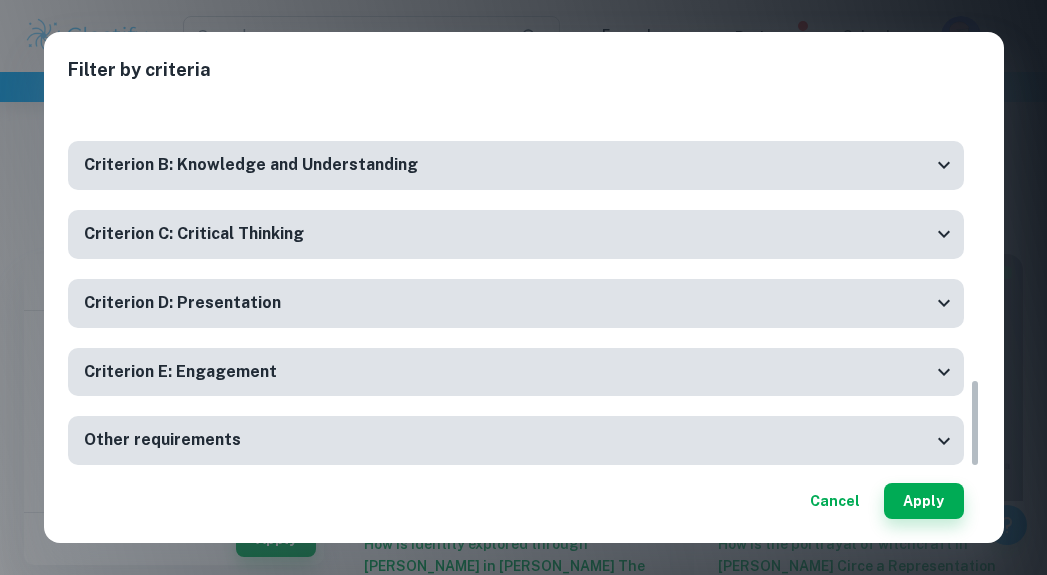 scroll, scrollTop: 1156, scrollLeft: 0, axis: vertical 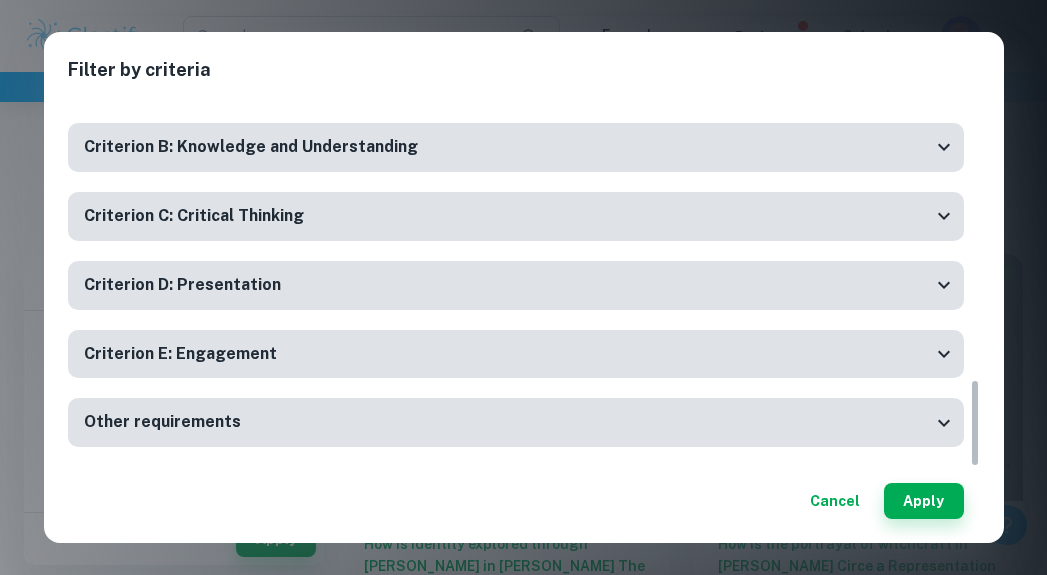 click on "Other requirements" at bounding box center (508, 422) 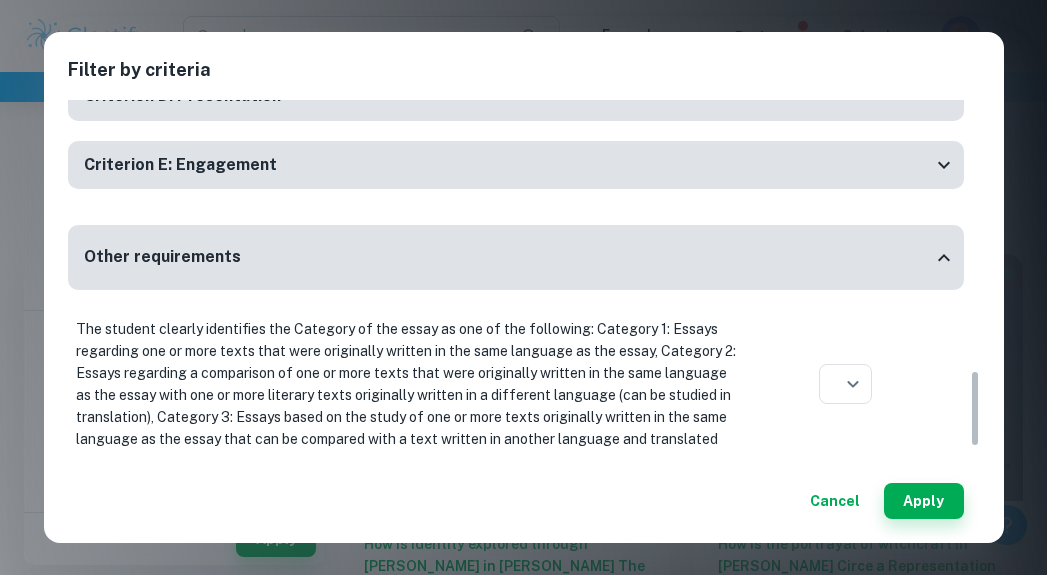 scroll, scrollTop: 1374, scrollLeft: 0, axis: vertical 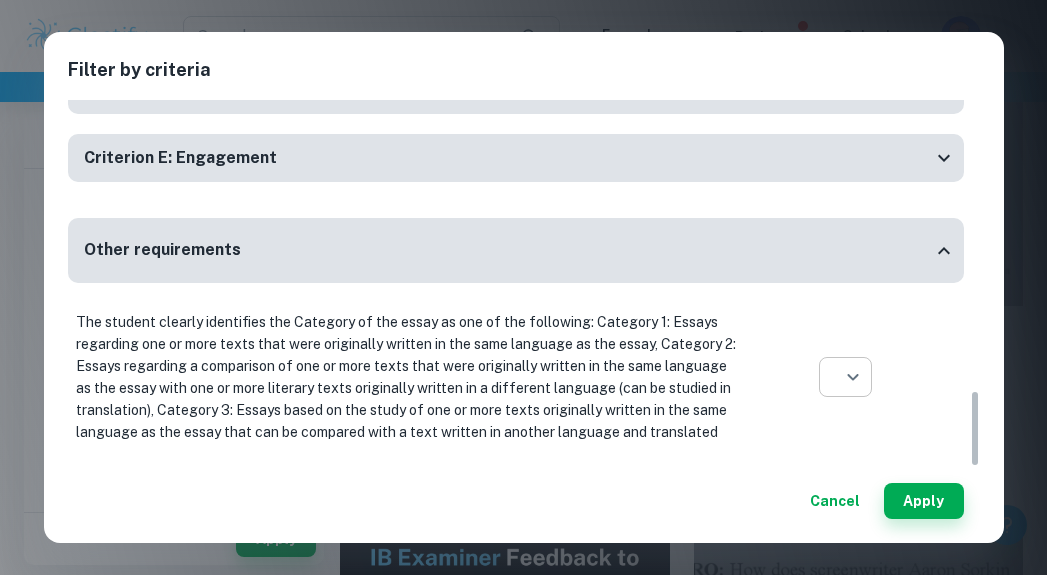 click on "We value your privacy We use cookies to enhance your browsing experience, serve personalised ads or content, and analyse our traffic. By clicking "Accept All", you consent to our use of cookies.   Cookie Policy Customise   Reject All   Accept All   Customise Consent Preferences   We use cookies to help you navigate efficiently and perform certain functions. You will find detailed information about all cookies under each consent category below. The cookies that are categorised as "Necessary" are stored on your browser as they are essential for enabling the basic functionalities of the site. ...  Show more For more information on how Google's third-party cookies operate and handle your data, see:   Google Privacy Policy Necessary Always Active Necessary cookies are required to enable the basic features of this site, such as providing secure log-in or adjusting your consent preferences. These cookies do not store any personally identifiable data. Functional Analytics Performance Advertisement Uncategorised" at bounding box center (523, 194) 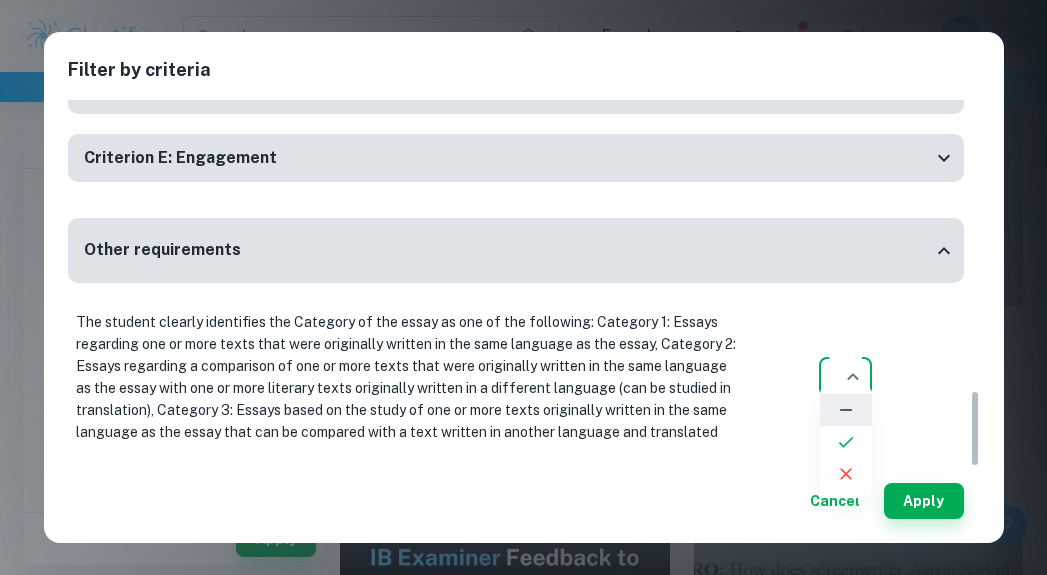 click at bounding box center [523, 287] 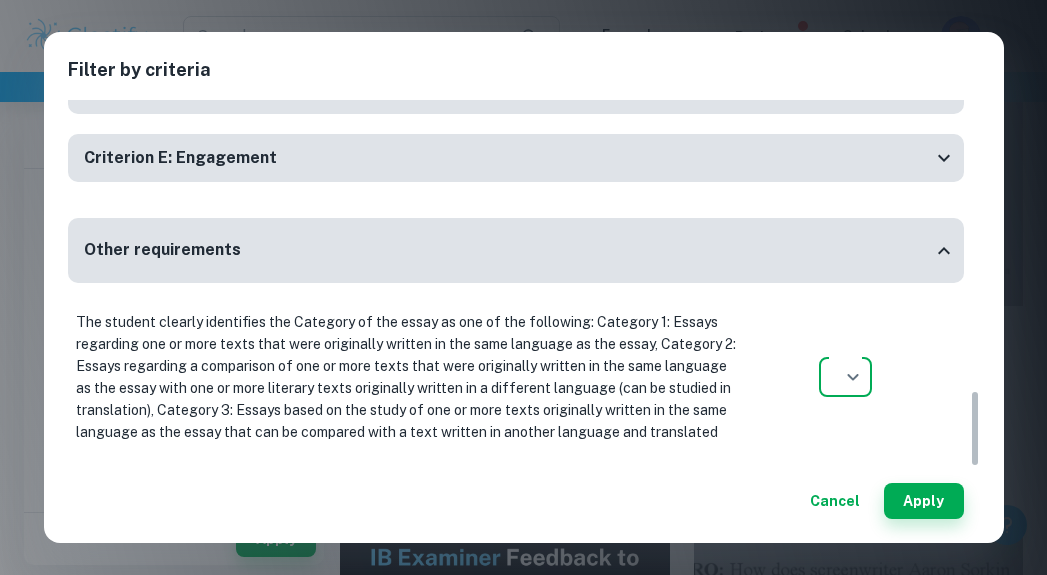 click on "Cancel" at bounding box center (835, 501) 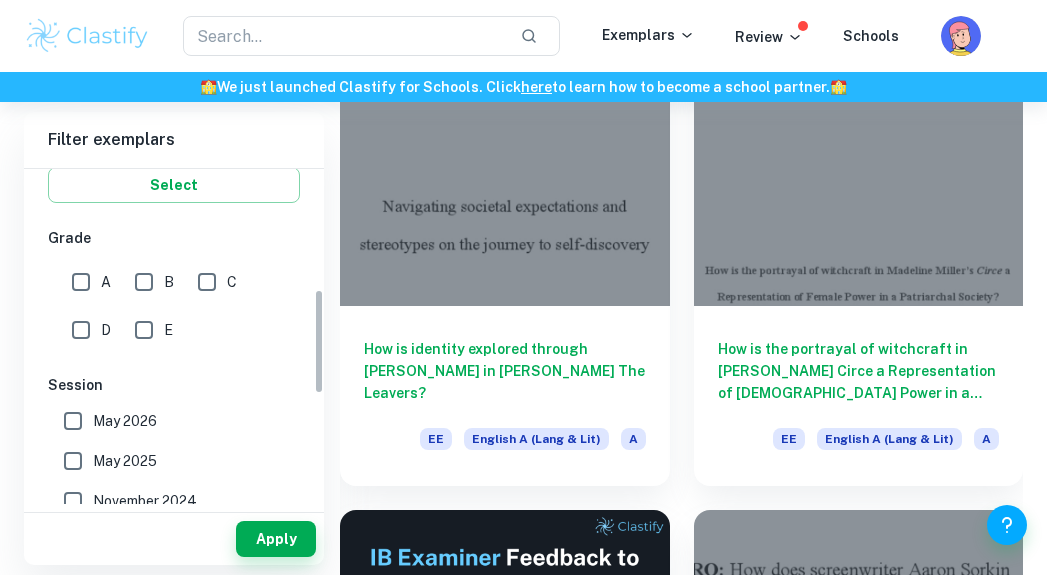 scroll, scrollTop: 391, scrollLeft: 0, axis: vertical 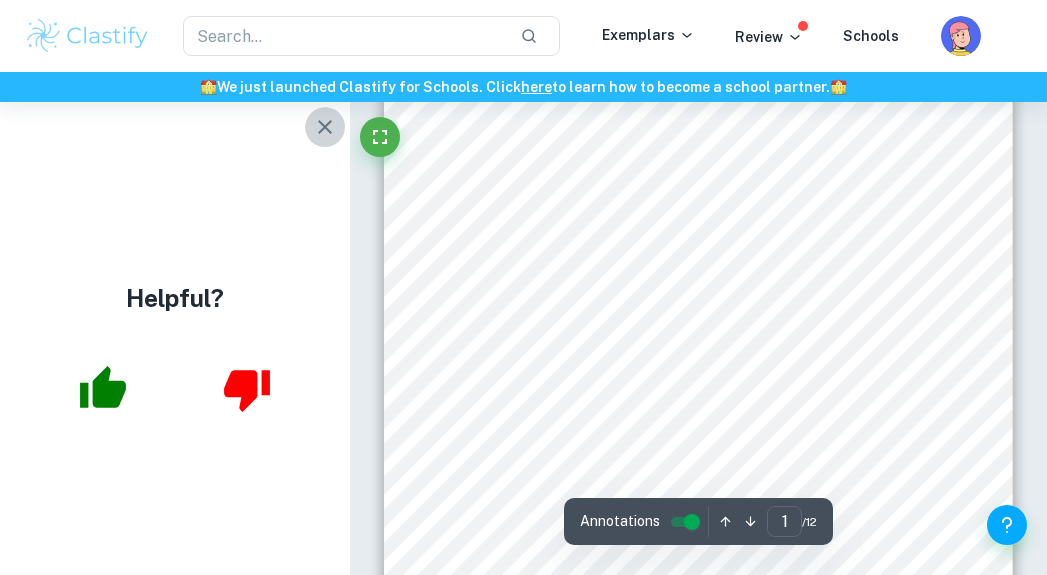 click 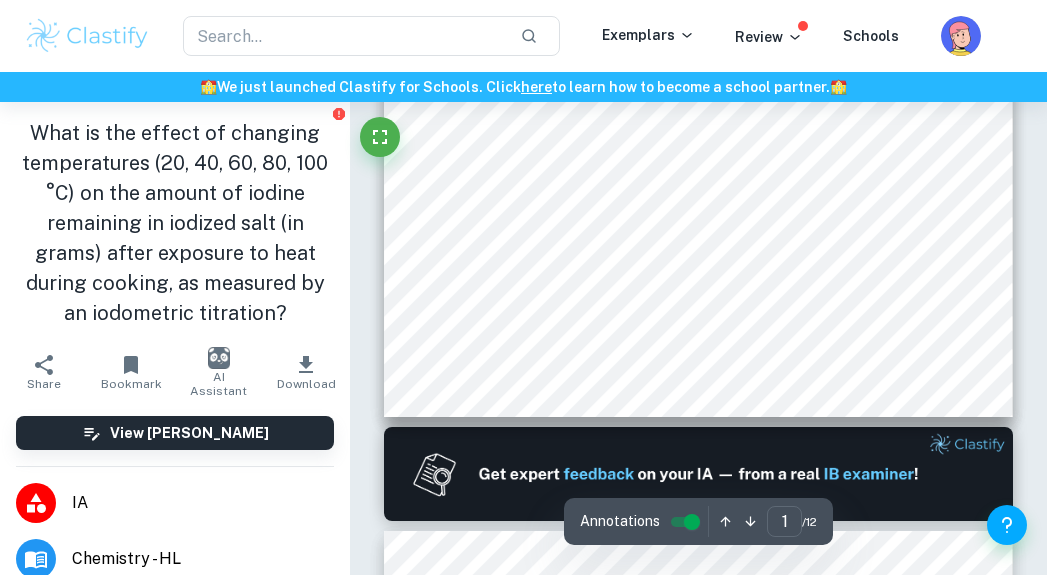 scroll, scrollTop: 522, scrollLeft: 0, axis: vertical 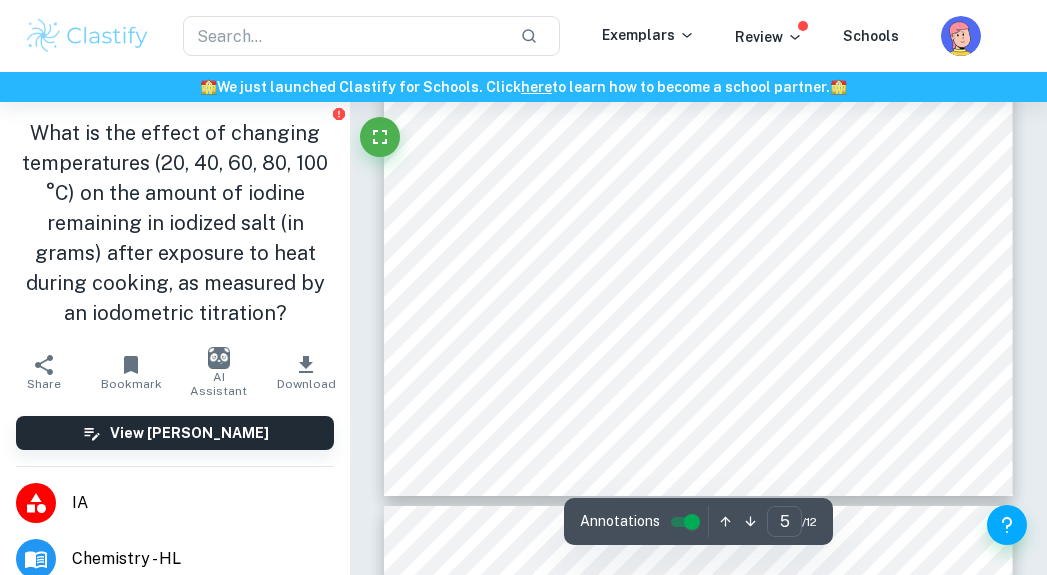 type on "6" 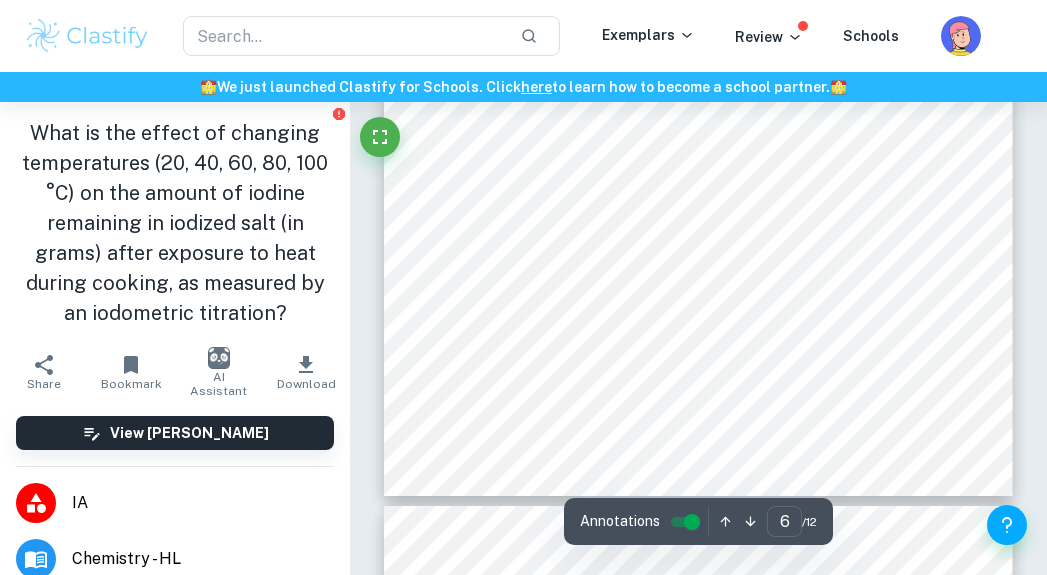 scroll, scrollTop: 4180, scrollLeft: 0, axis: vertical 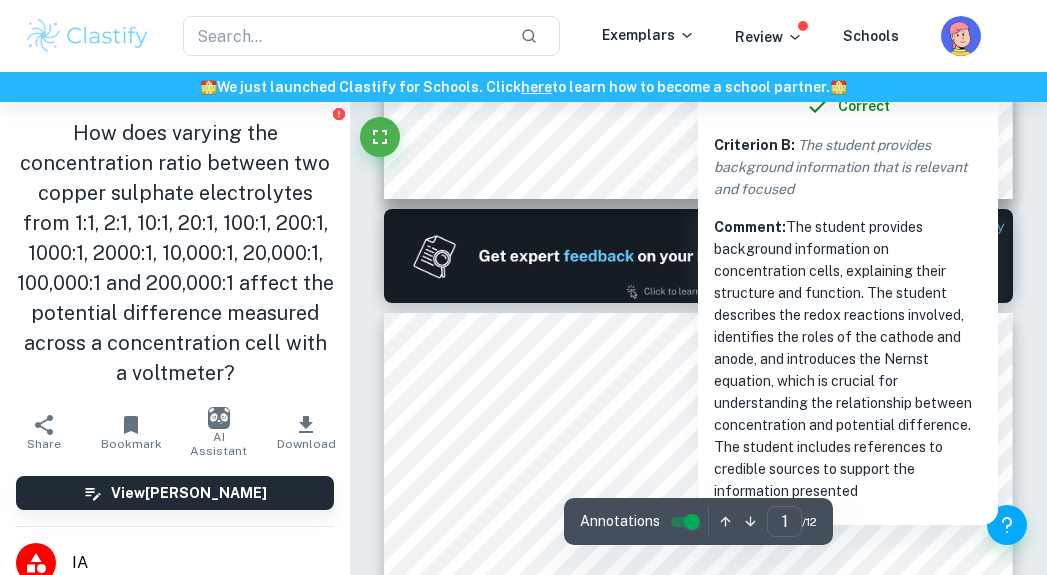 type on "2" 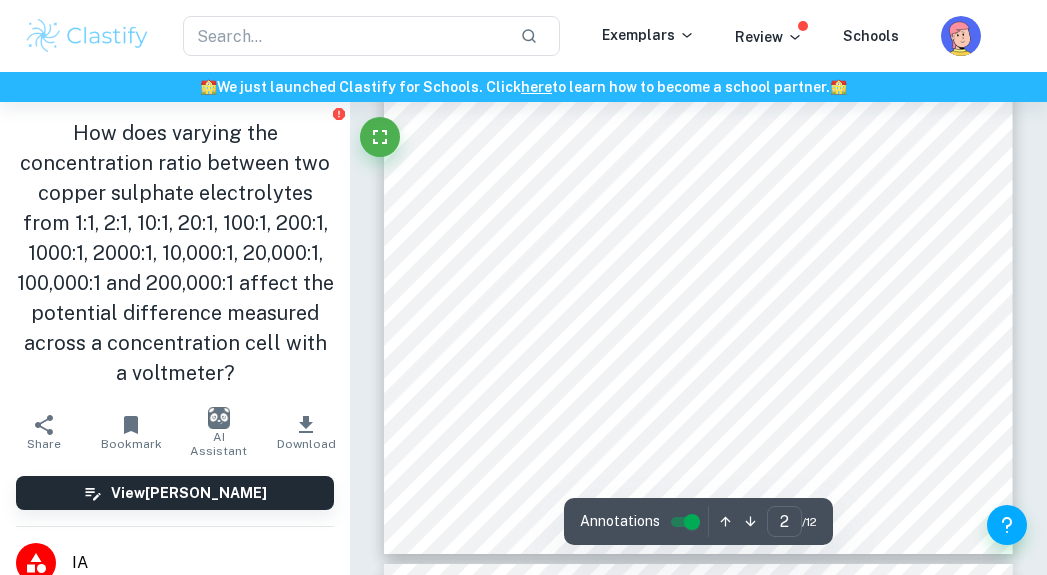 scroll, scrollTop: 1462, scrollLeft: 0, axis: vertical 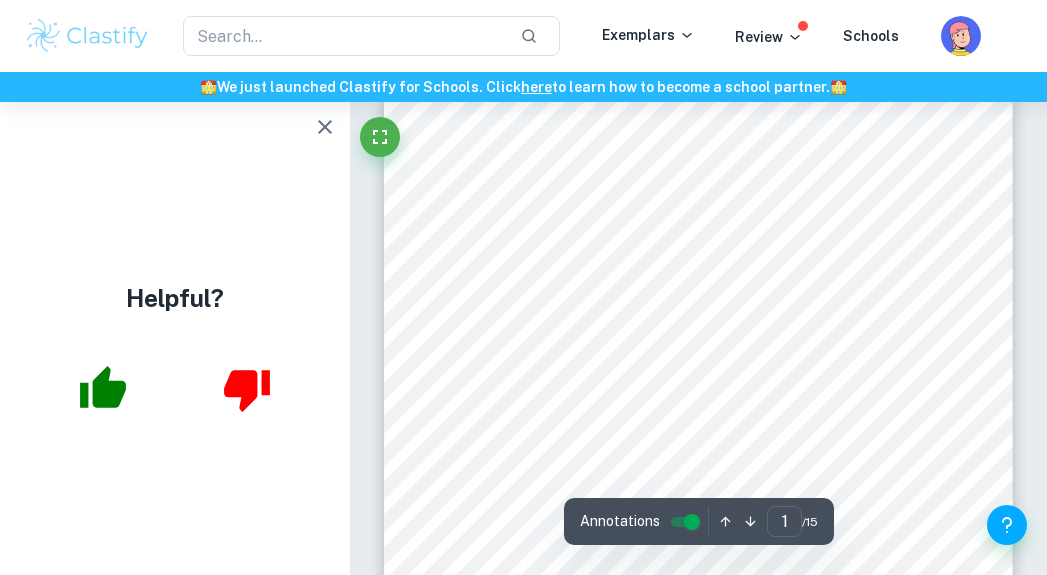 click 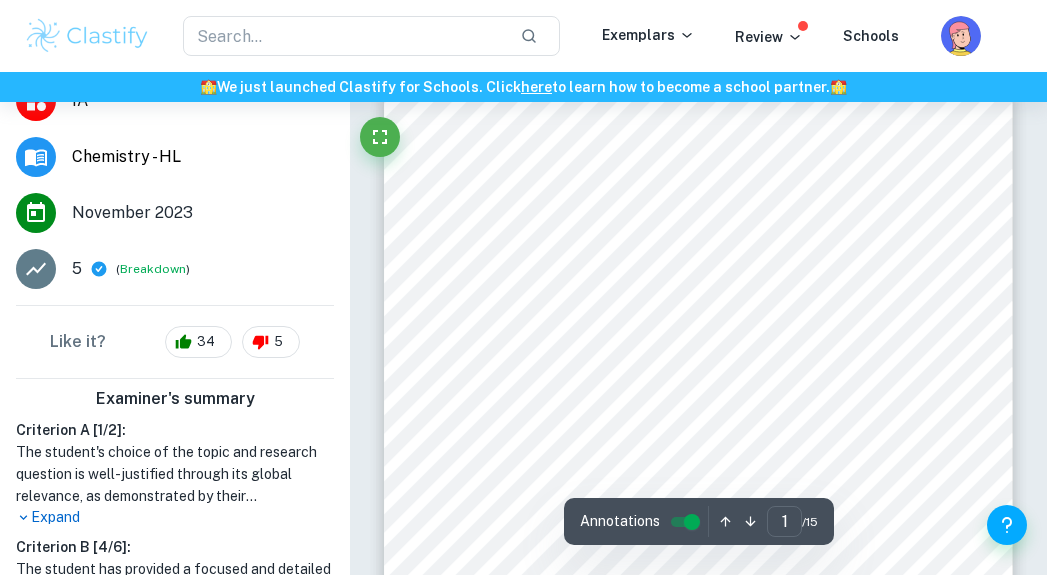 scroll, scrollTop: 500, scrollLeft: 0, axis: vertical 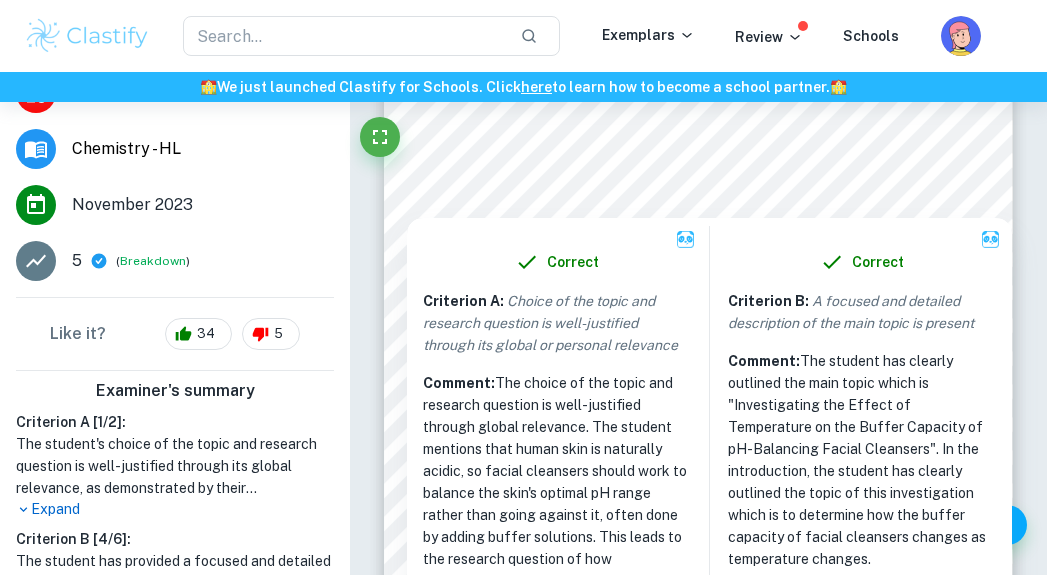 click on "Correct Criterion B :   A focused and detailed description of the main topic is present Comment:  The student has clearly outlined the main topic which is "Investigating the Effect of Temperature on the Buffer Capacity of pH-Balancing Facial Cleansers". In the introduction, the student has clearly outlined the topic of this investigation which is to determine how the buffer capacity of facial cleansers changes as temperature changes." at bounding box center (862, 405) 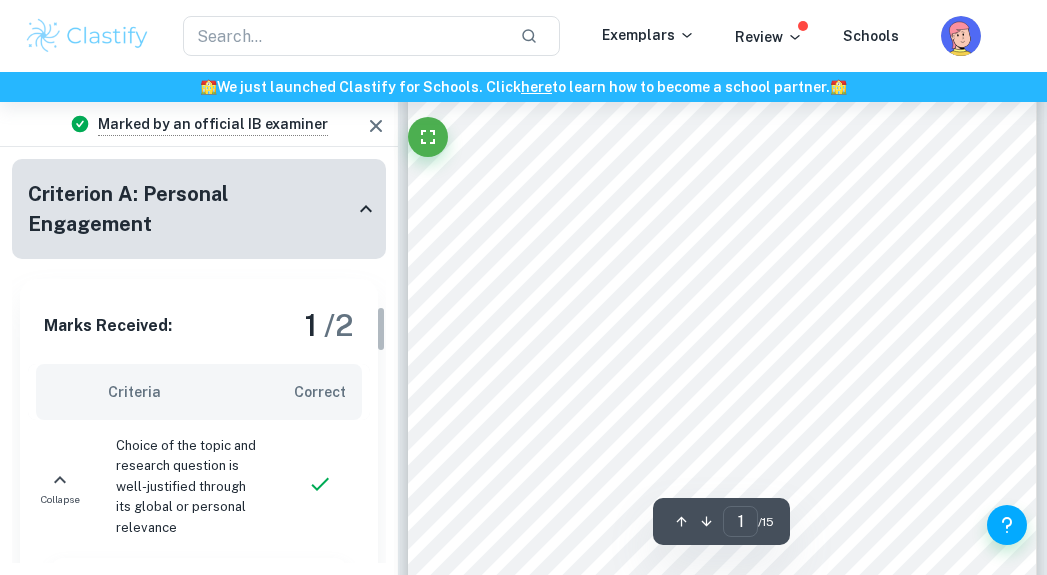 scroll, scrollTop: 1276, scrollLeft: 0, axis: vertical 